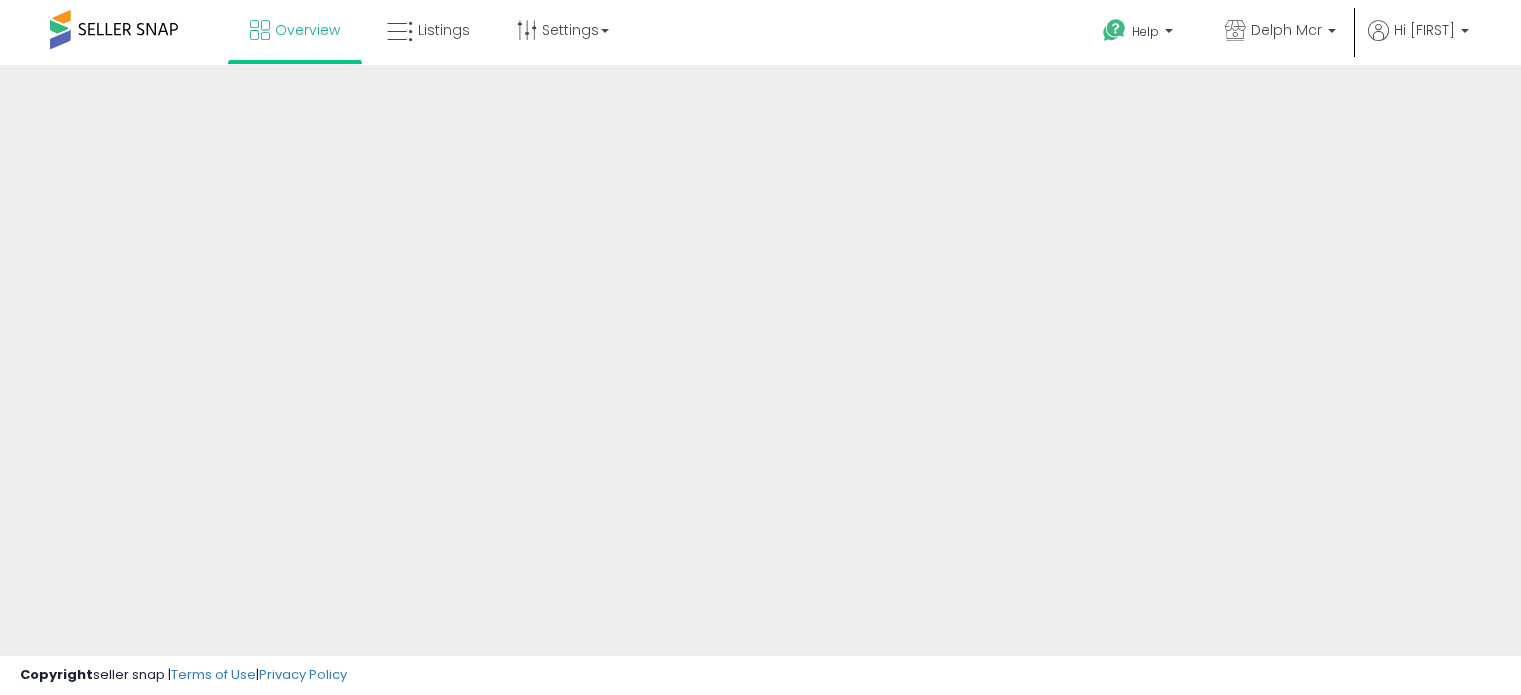 scroll, scrollTop: 0, scrollLeft: 0, axis: both 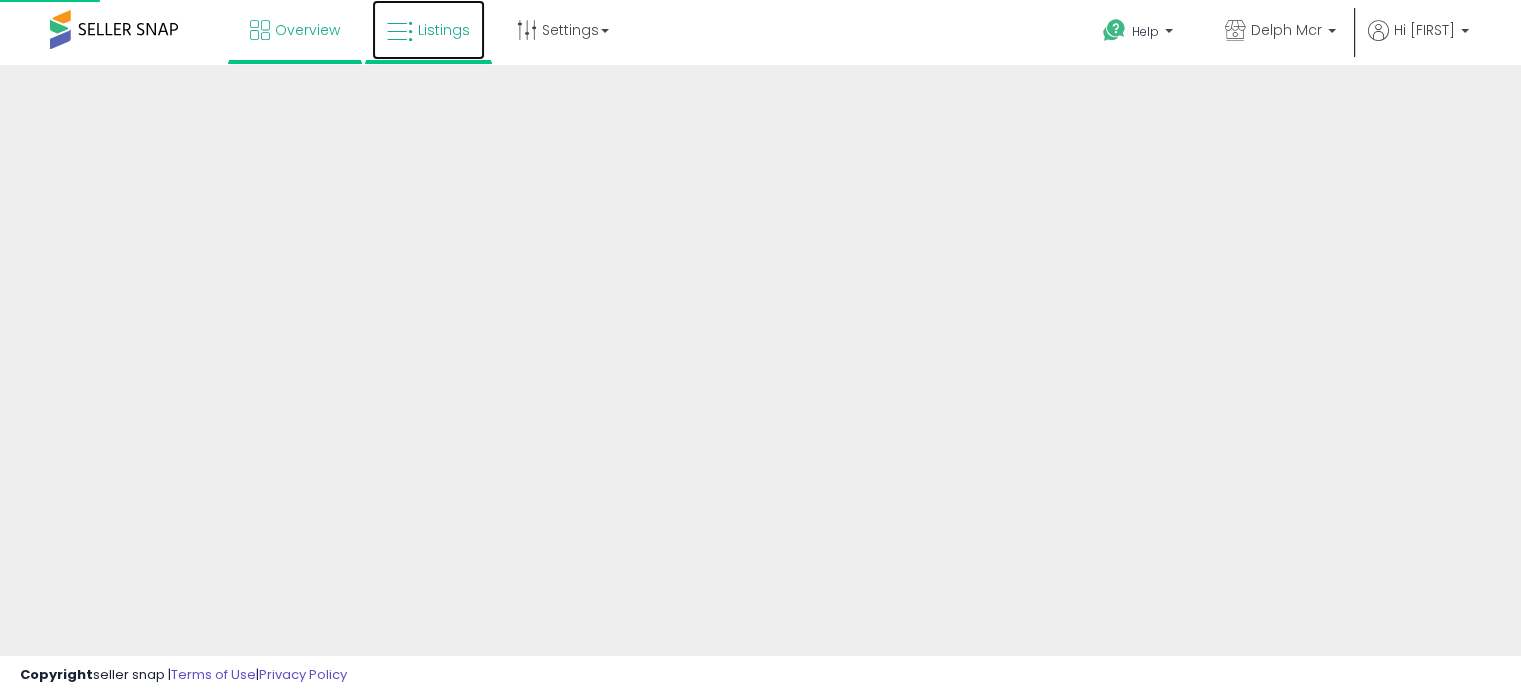 click on "Listings" at bounding box center (444, 30) 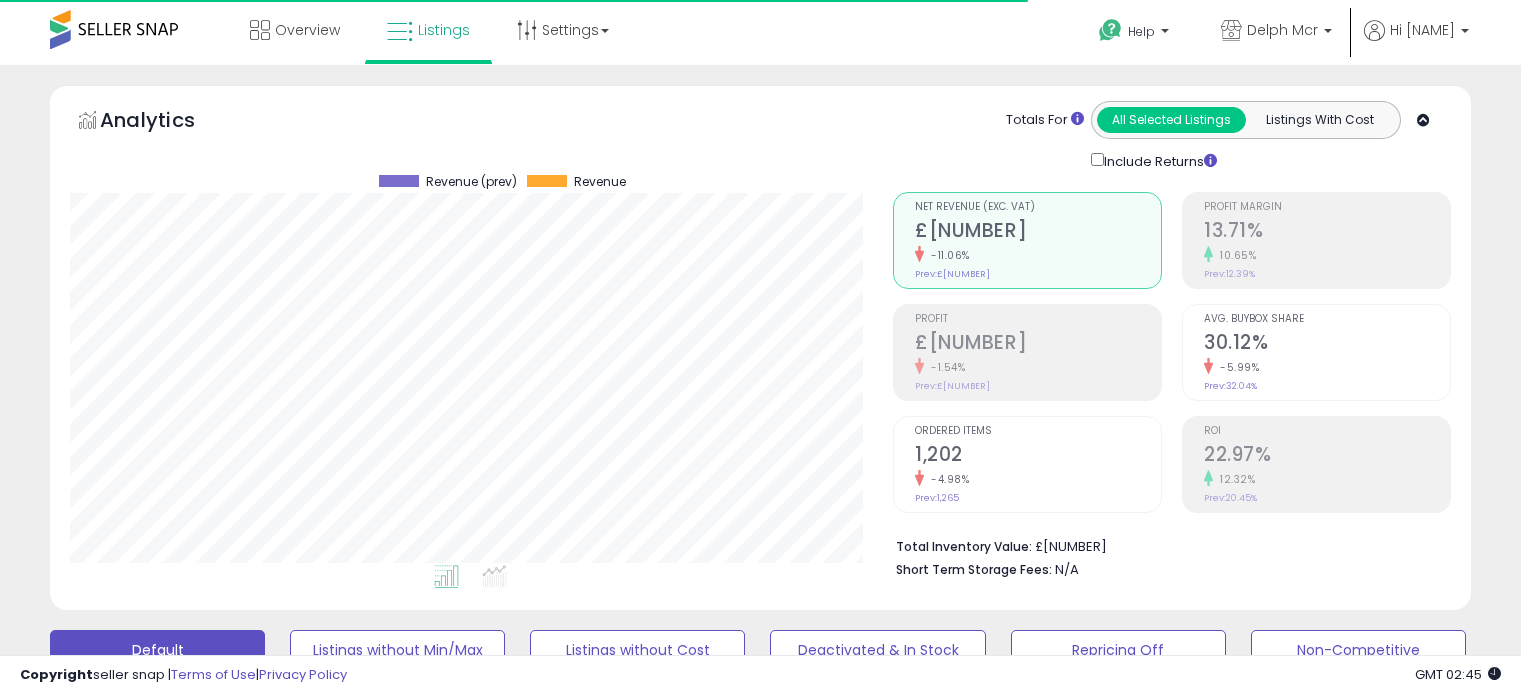 scroll, scrollTop: 0, scrollLeft: 0, axis: both 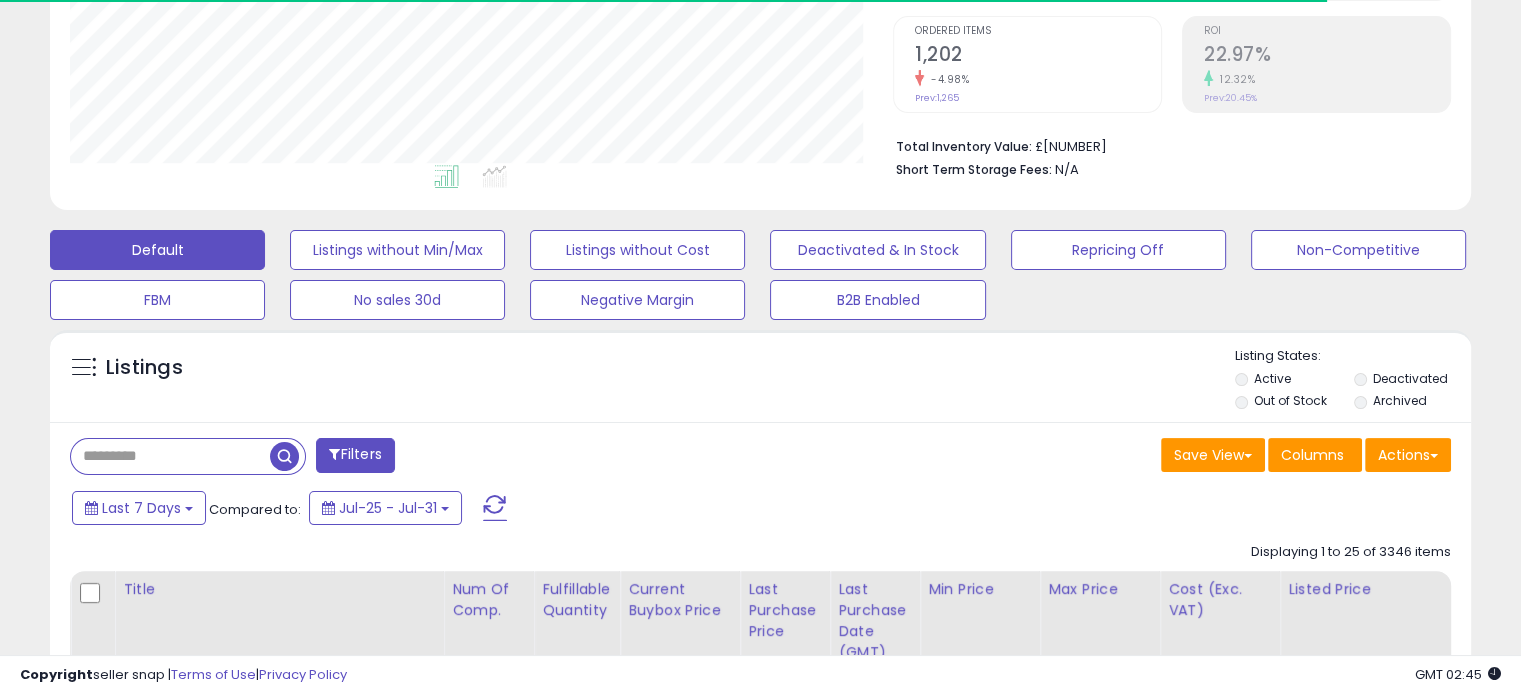 click at bounding box center [170, 456] 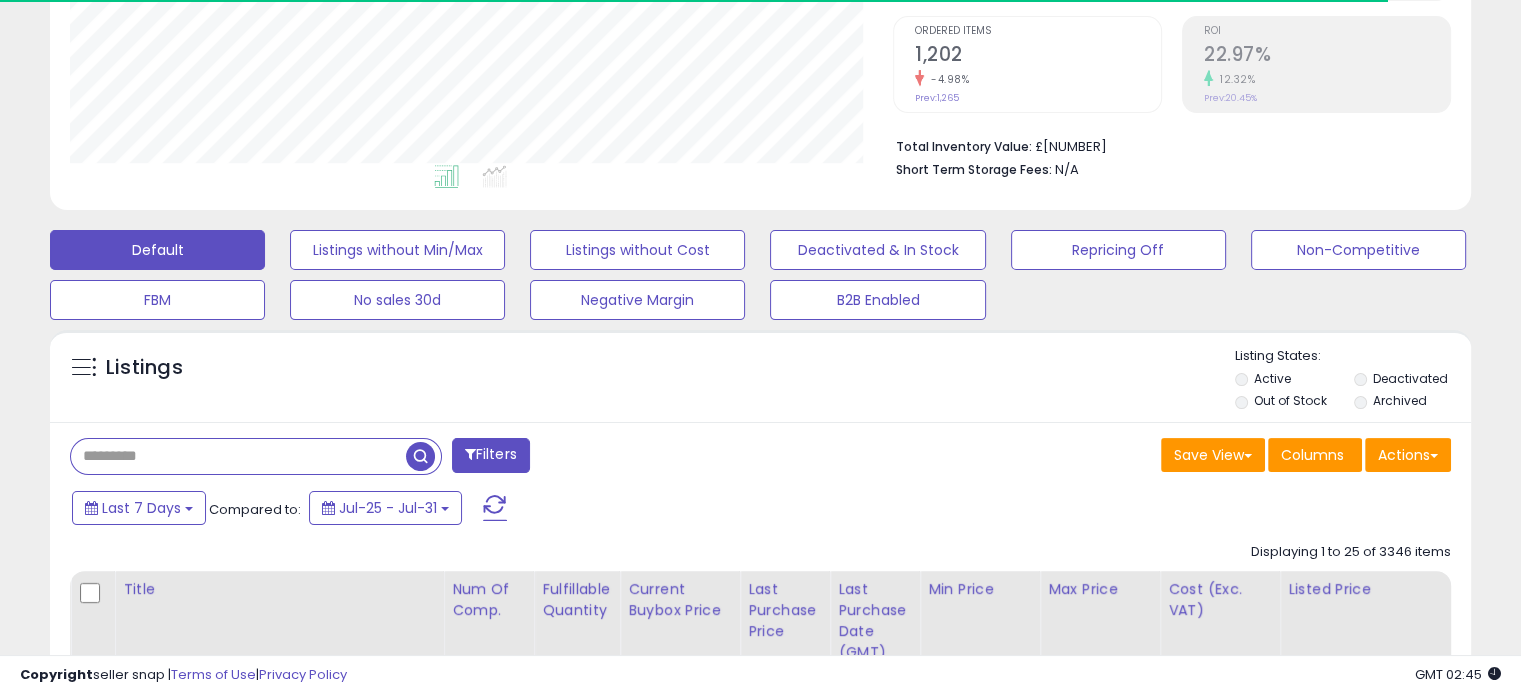paste on "**********" 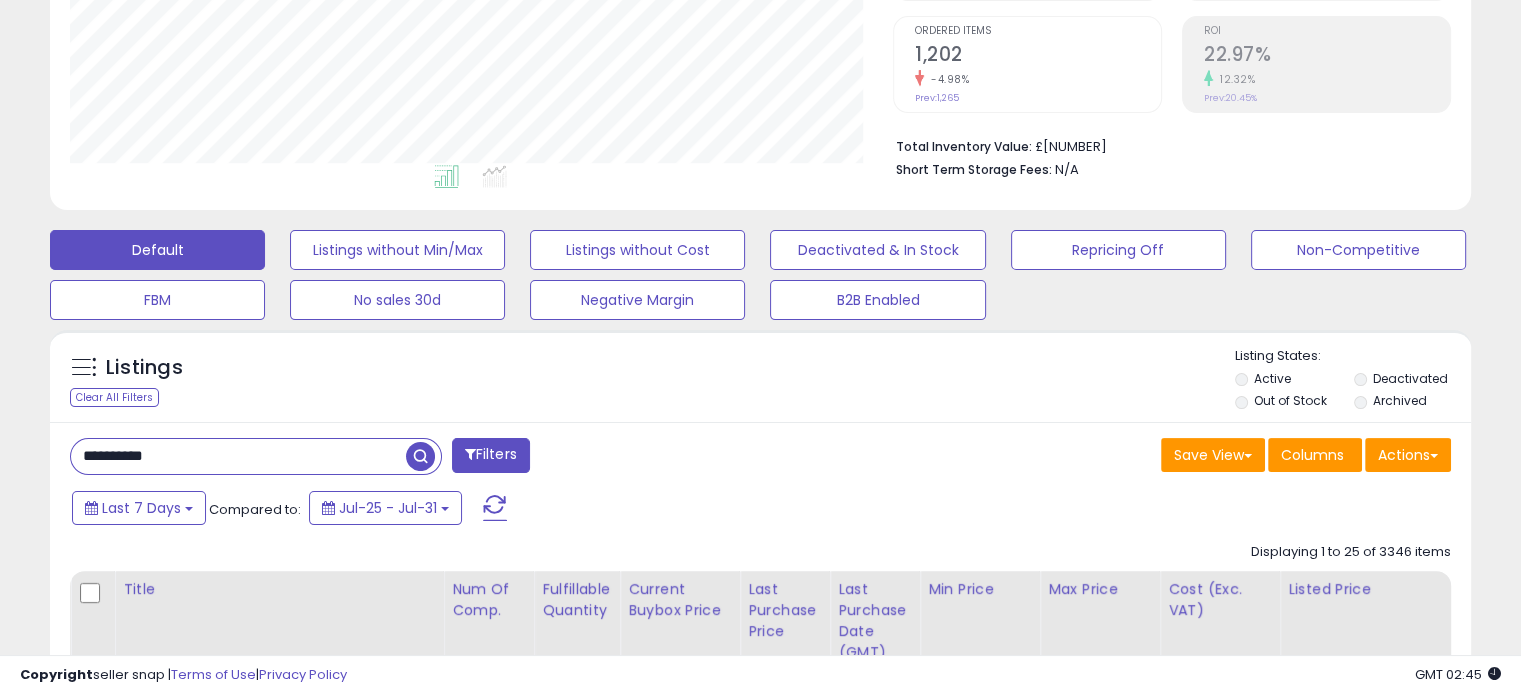 type on "**********" 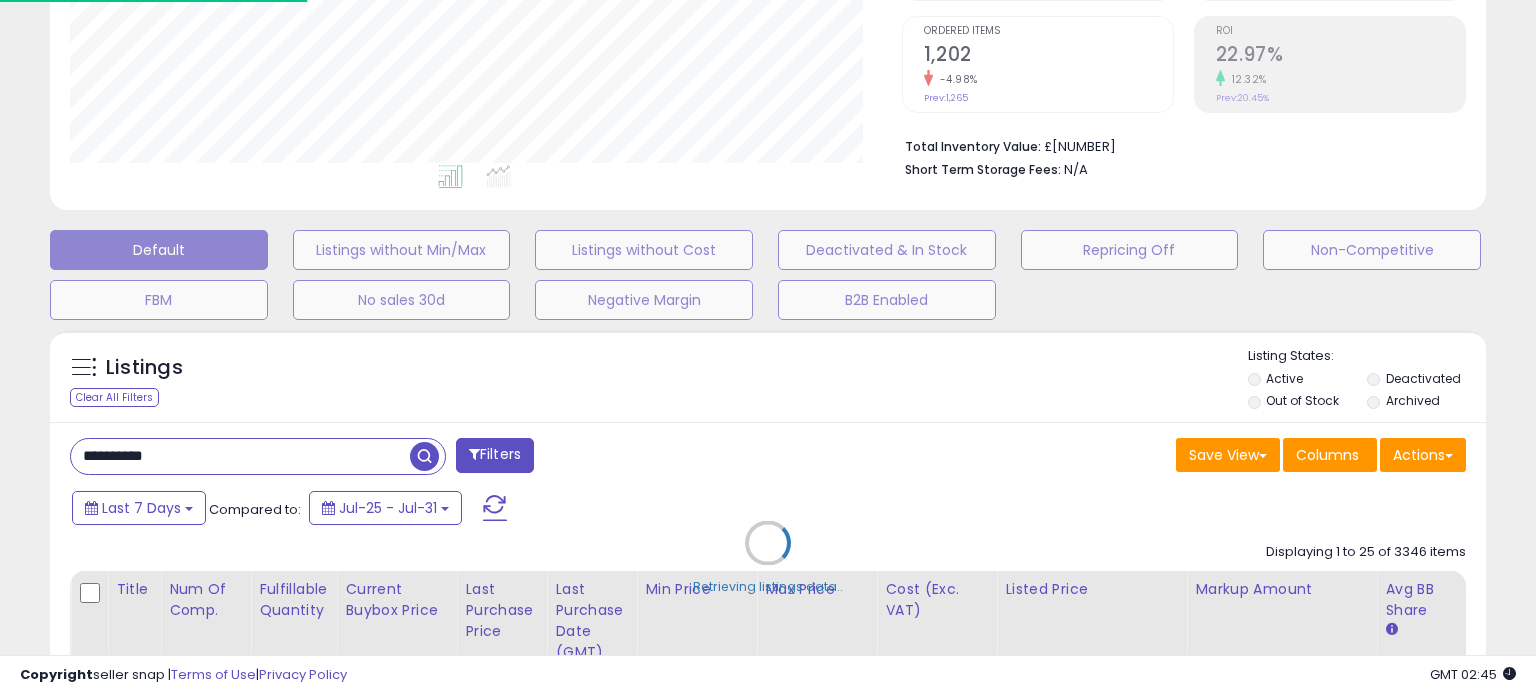 scroll, scrollTop: 999589, scrollLeft: 999168, axis: both 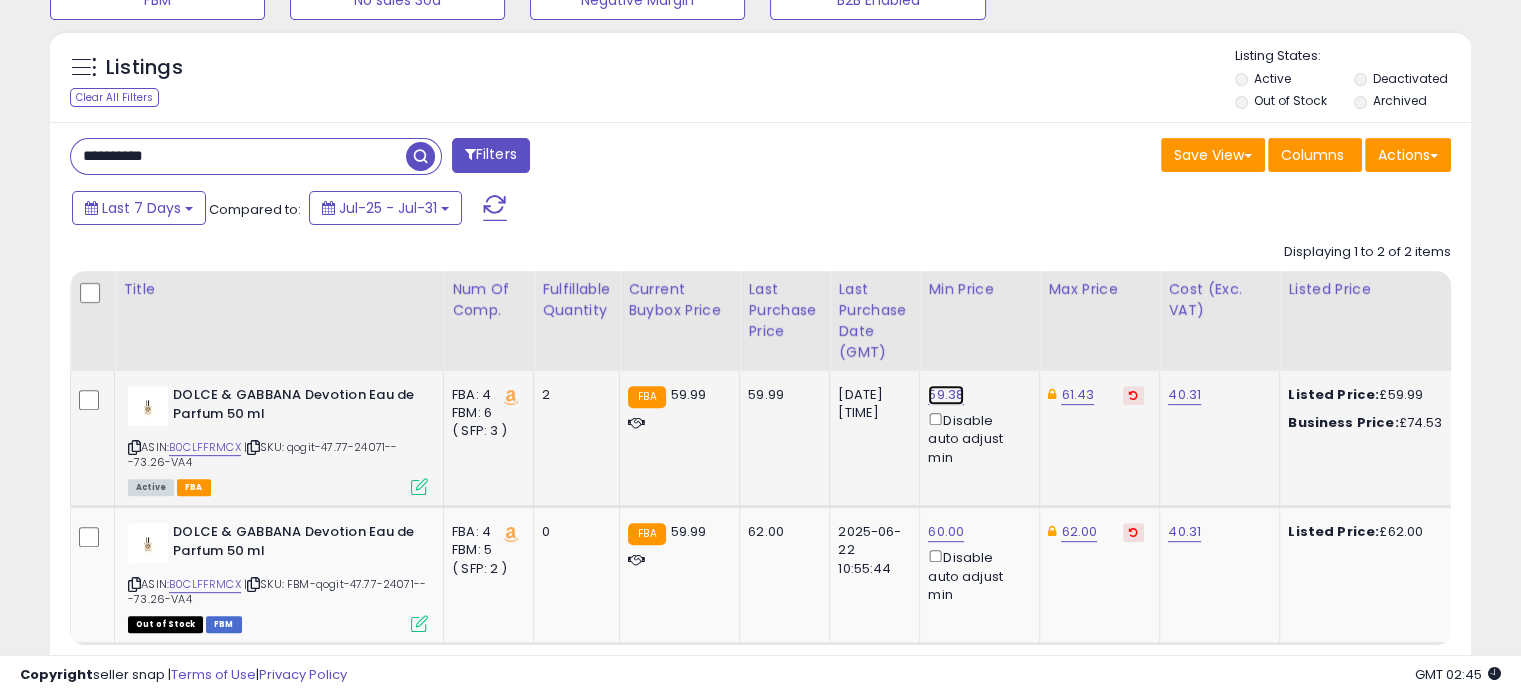 click on "59.38" at bounding box center (946, 395) 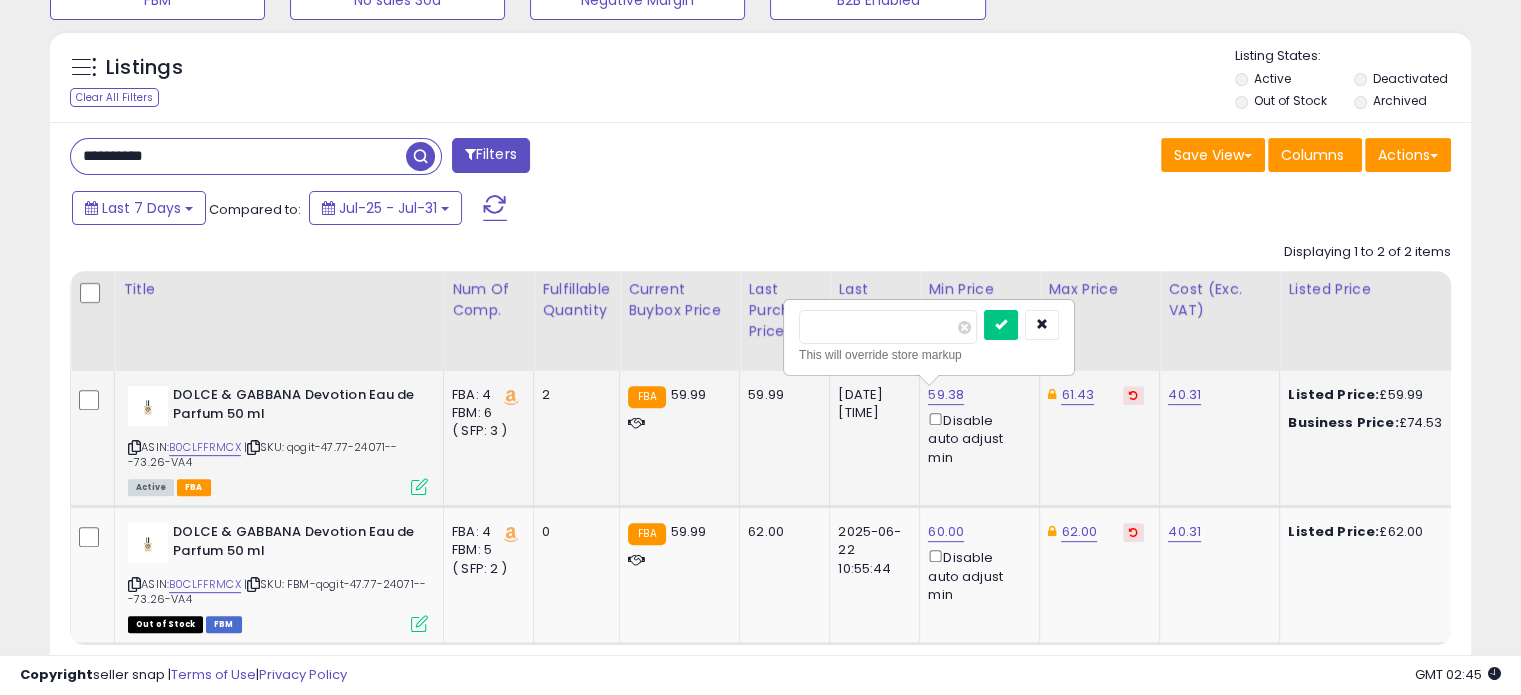 click on "*****" at bounding box center (888, 327) 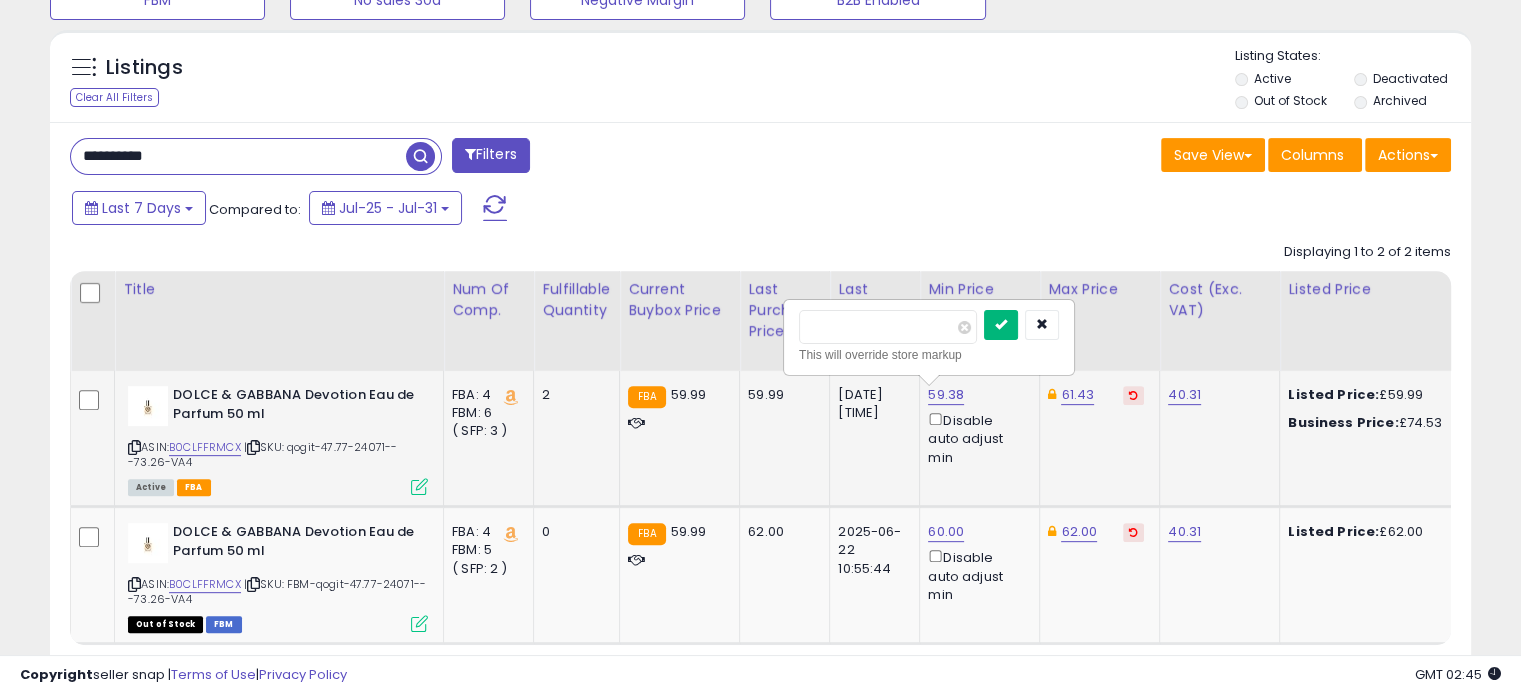 type on "*****" 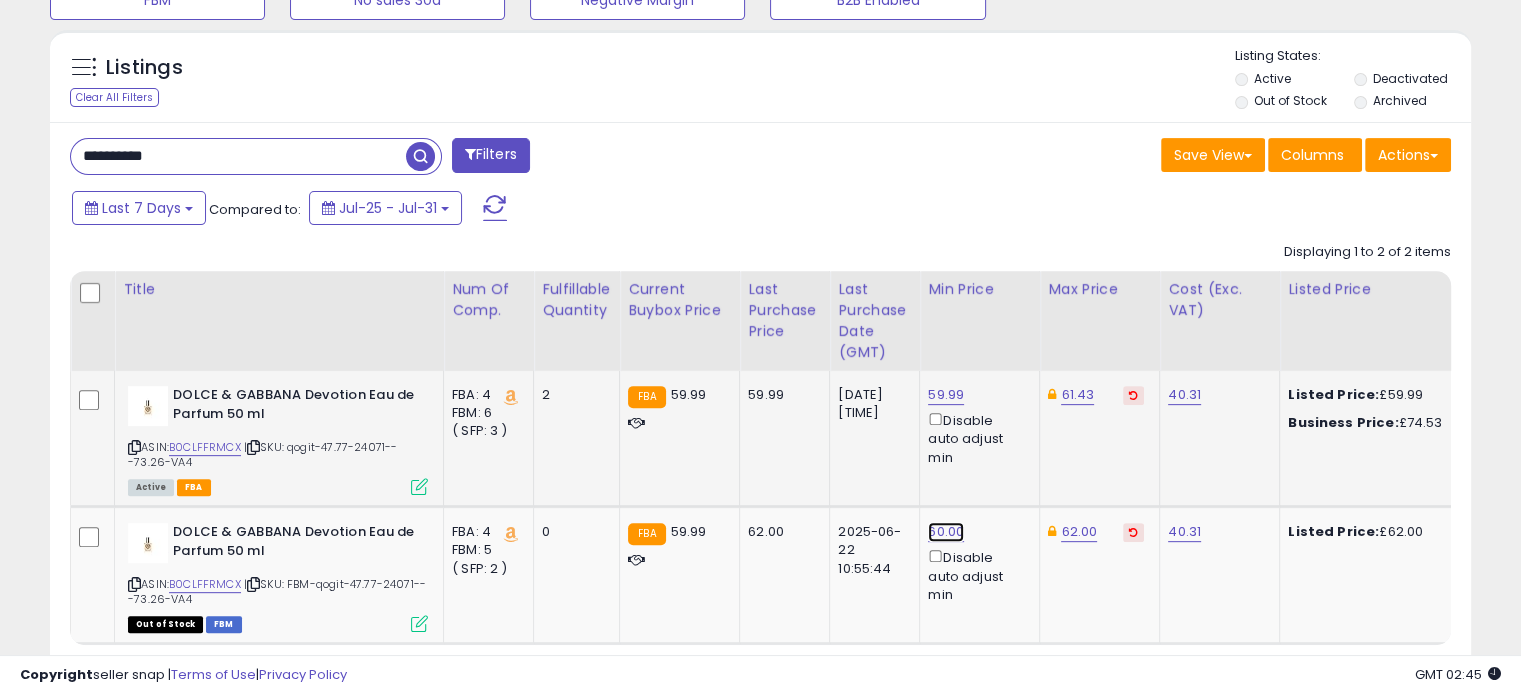 drag, startPoint x: 951, startPoint y: 526, endPoint x: 862, endPoint y: 439, distance: 124.45883 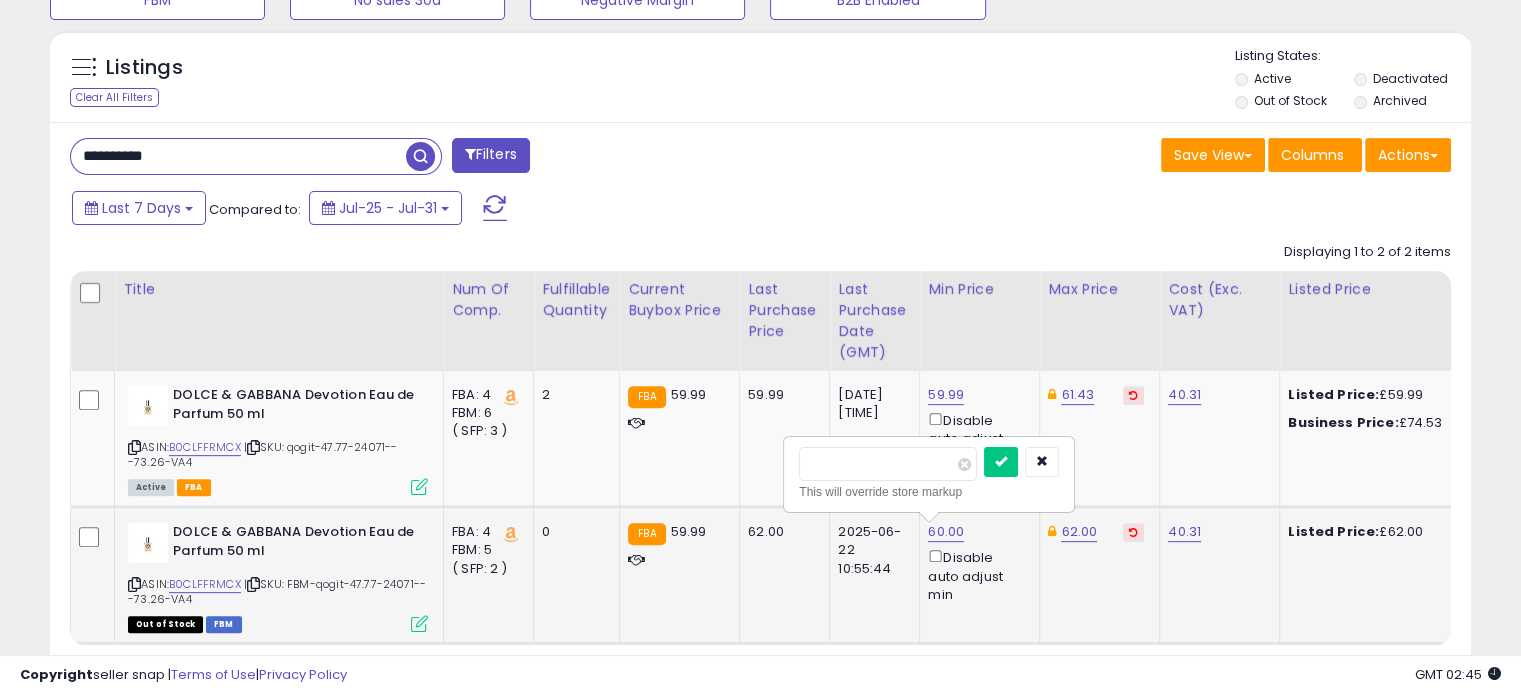 drag, startPoint x: 851, startPoint y: 463, endPoint x: 796, endPoint y: 463, distance: 55 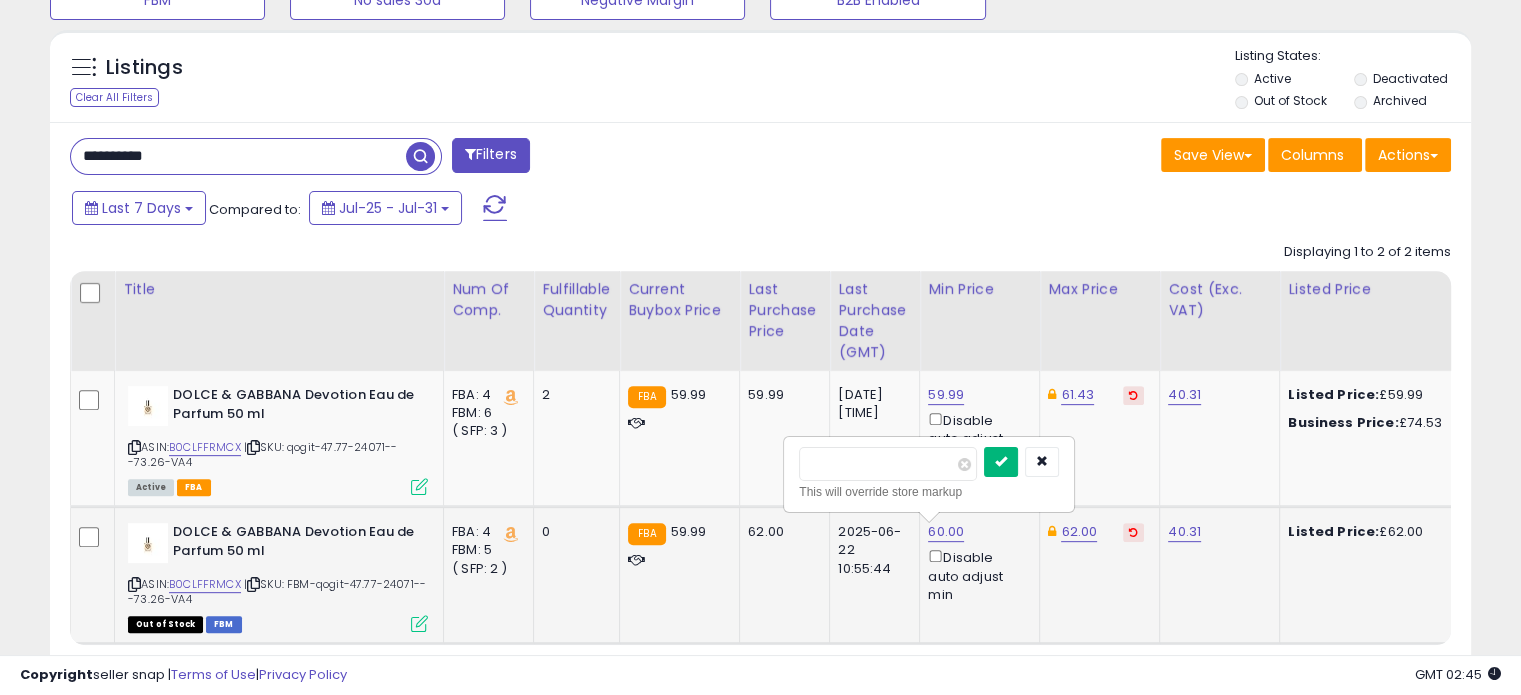 type on "*****" 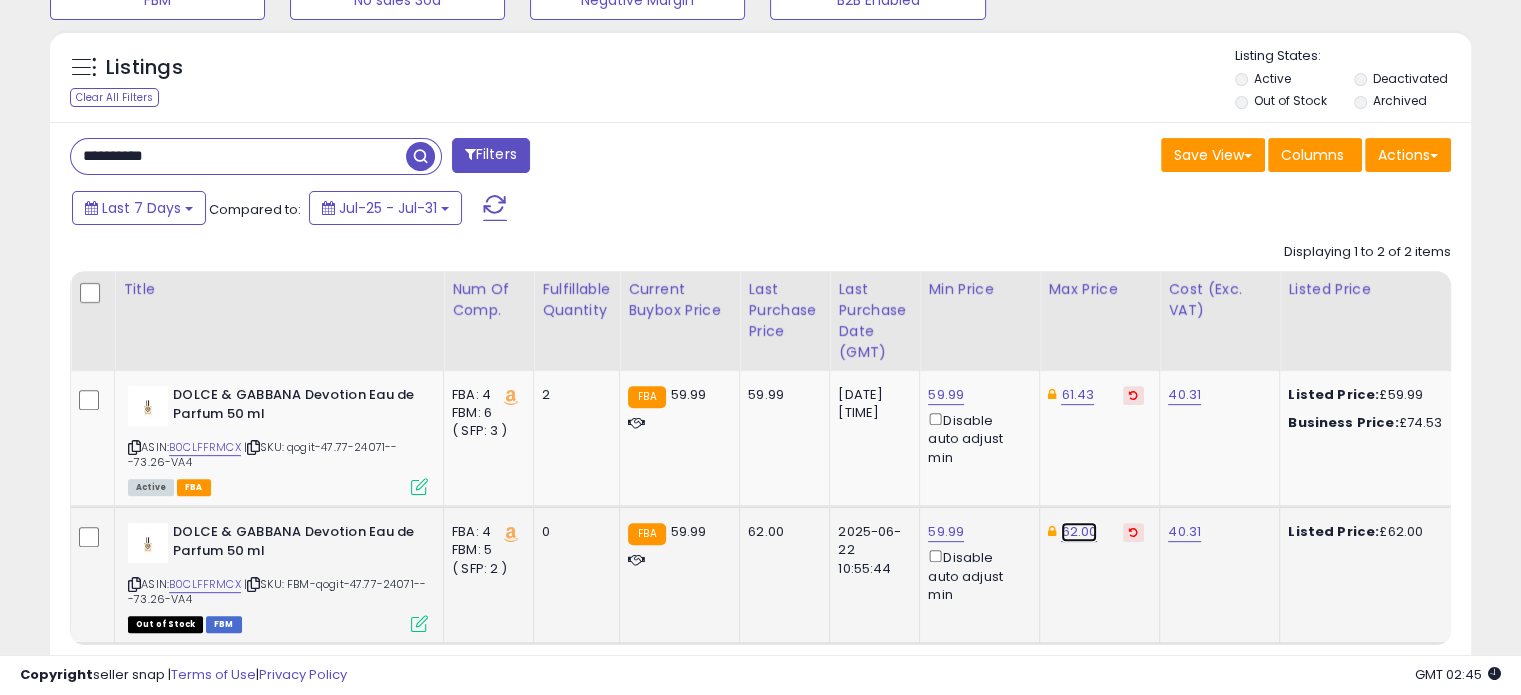 click on "62.00" at bounding box center [1077, 395] 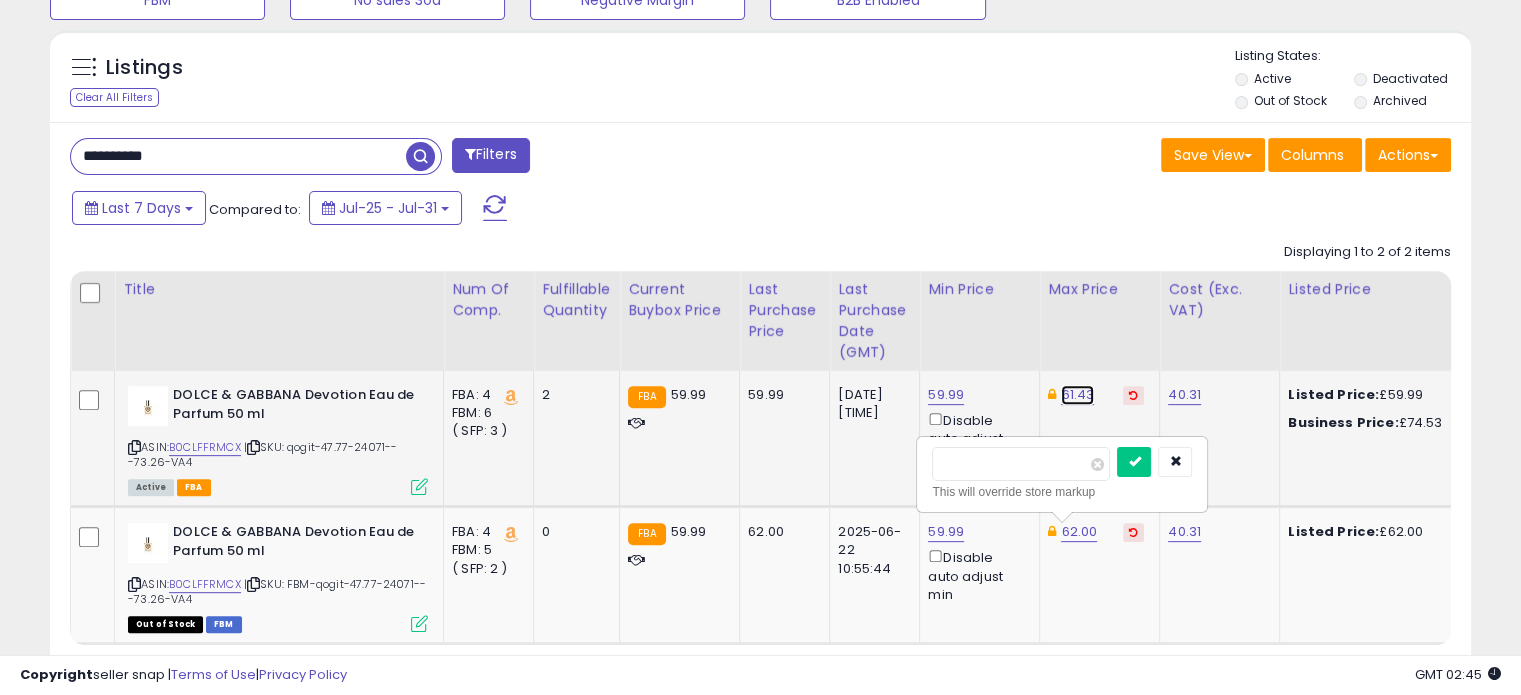 click on "61.43" at bounding box center [1077, 395] 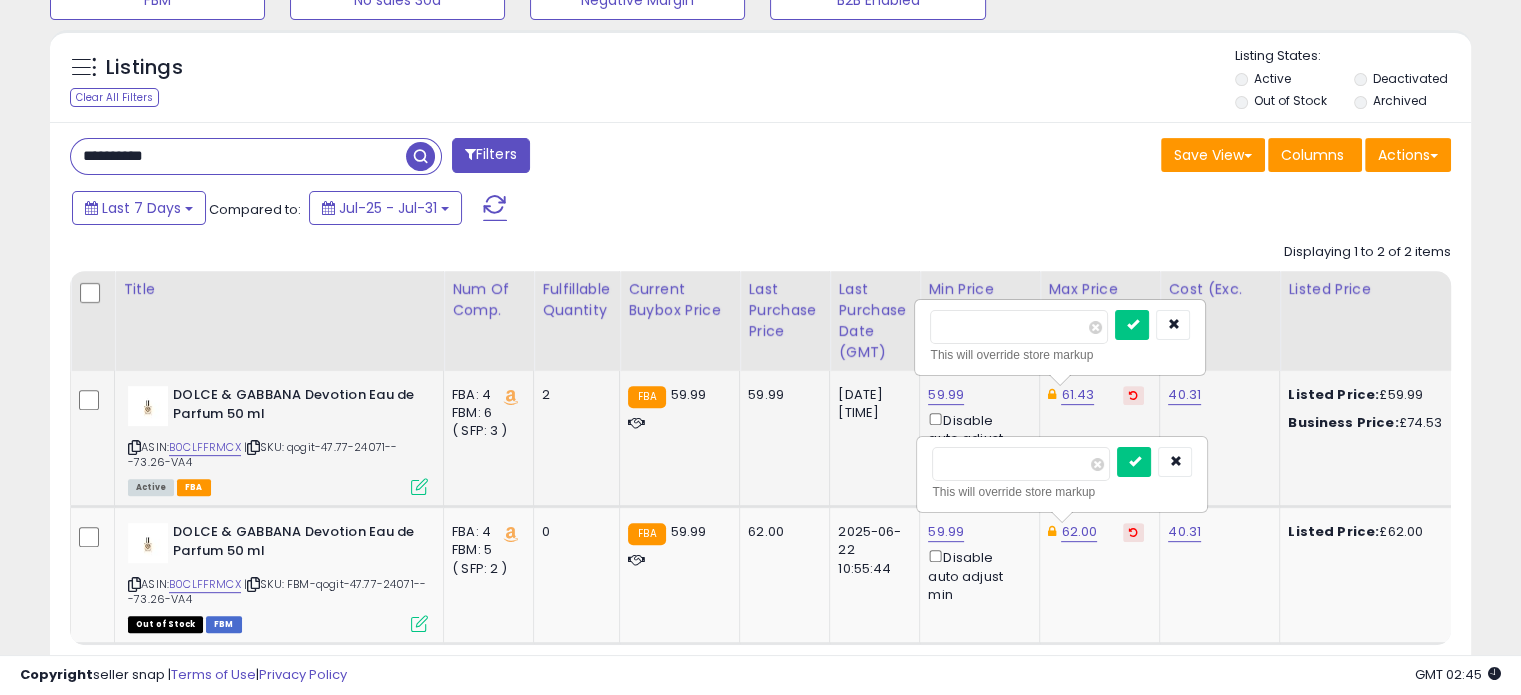 click on "*****" at bounding box center (1019, 327) 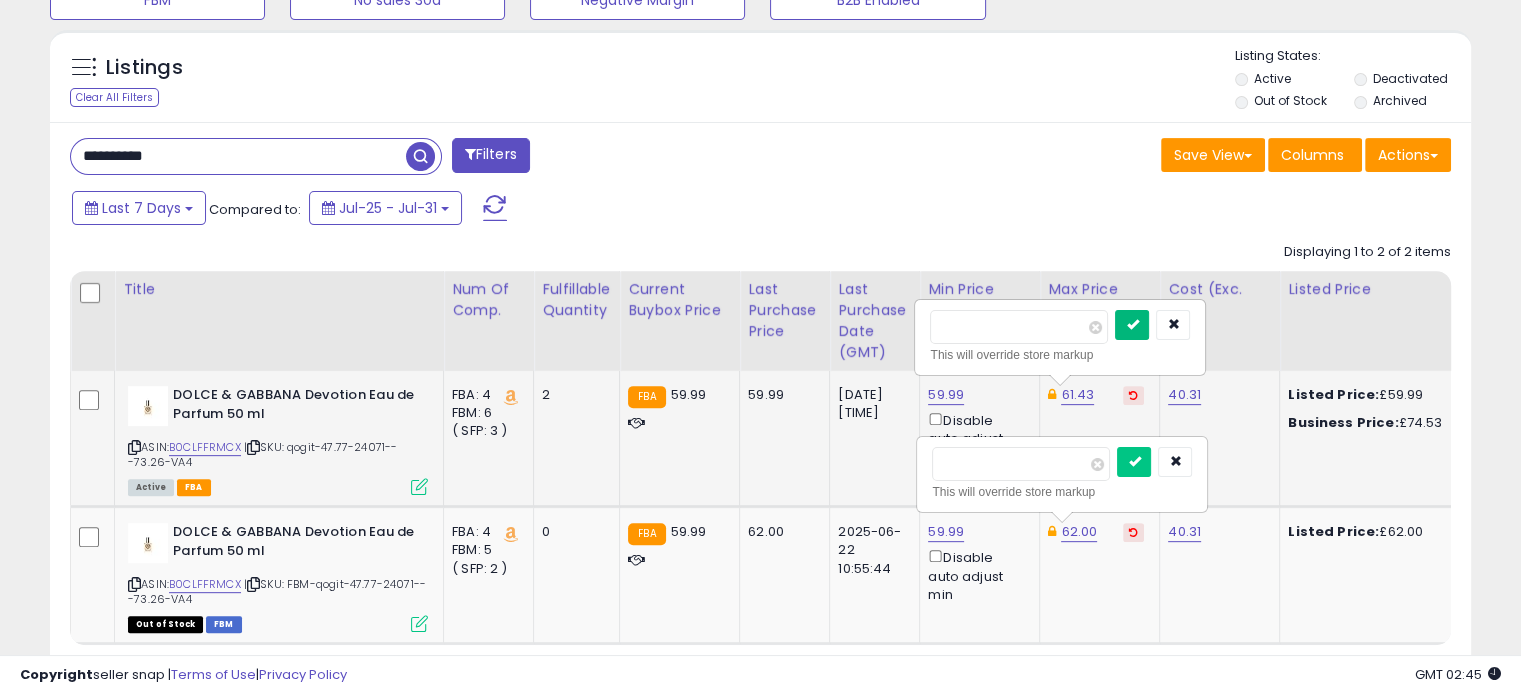 type on "**" 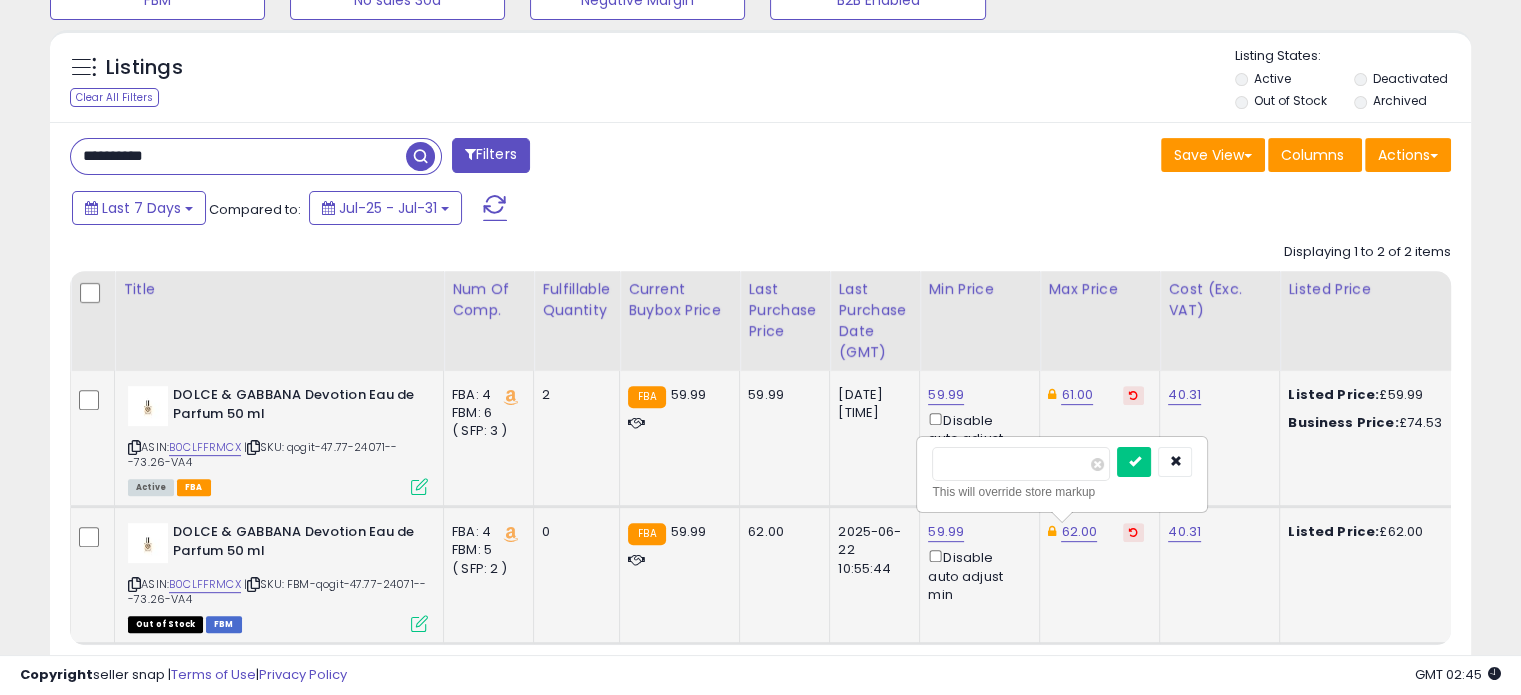 click on "62.00   ***** This will override store markup" 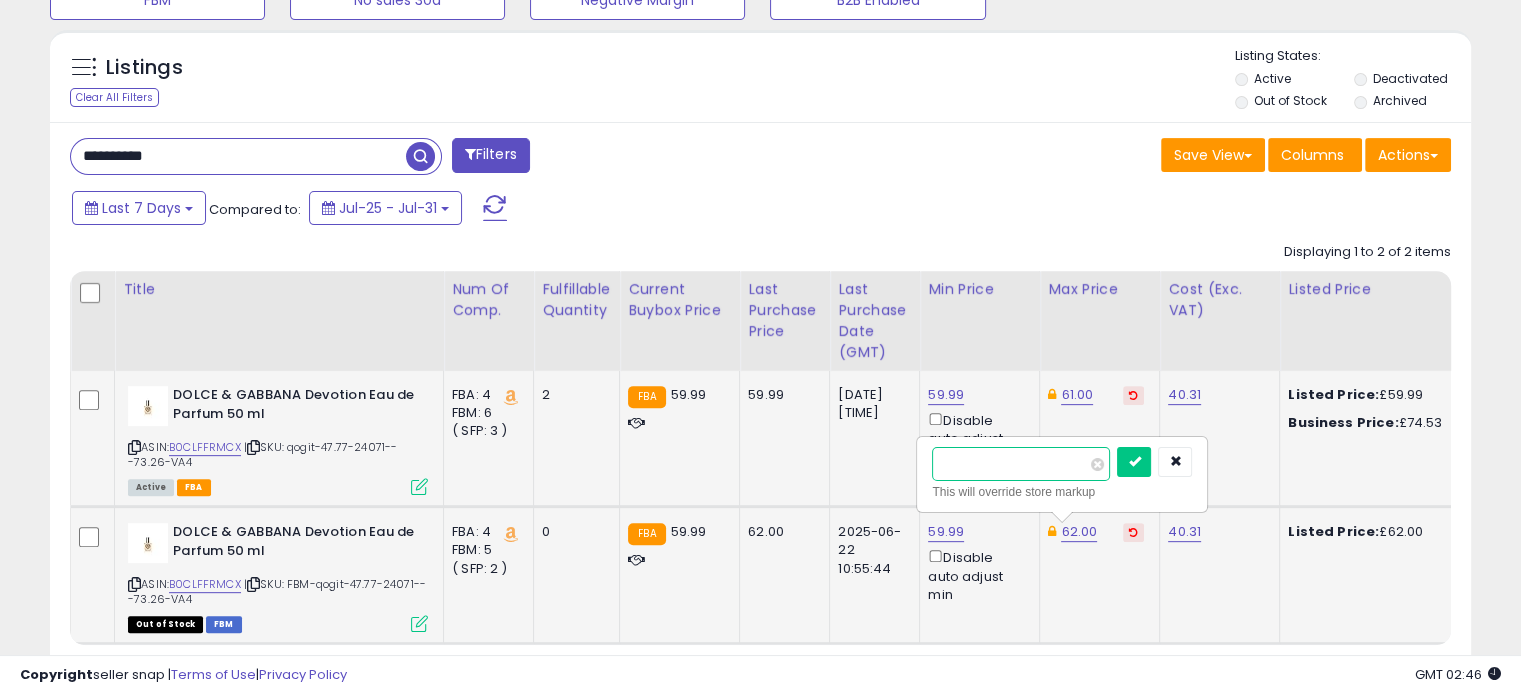 drag, startPoint x: 984, startPoint y: 469, endPoint x: 954, endPoint y: 470, distance: 30.016663 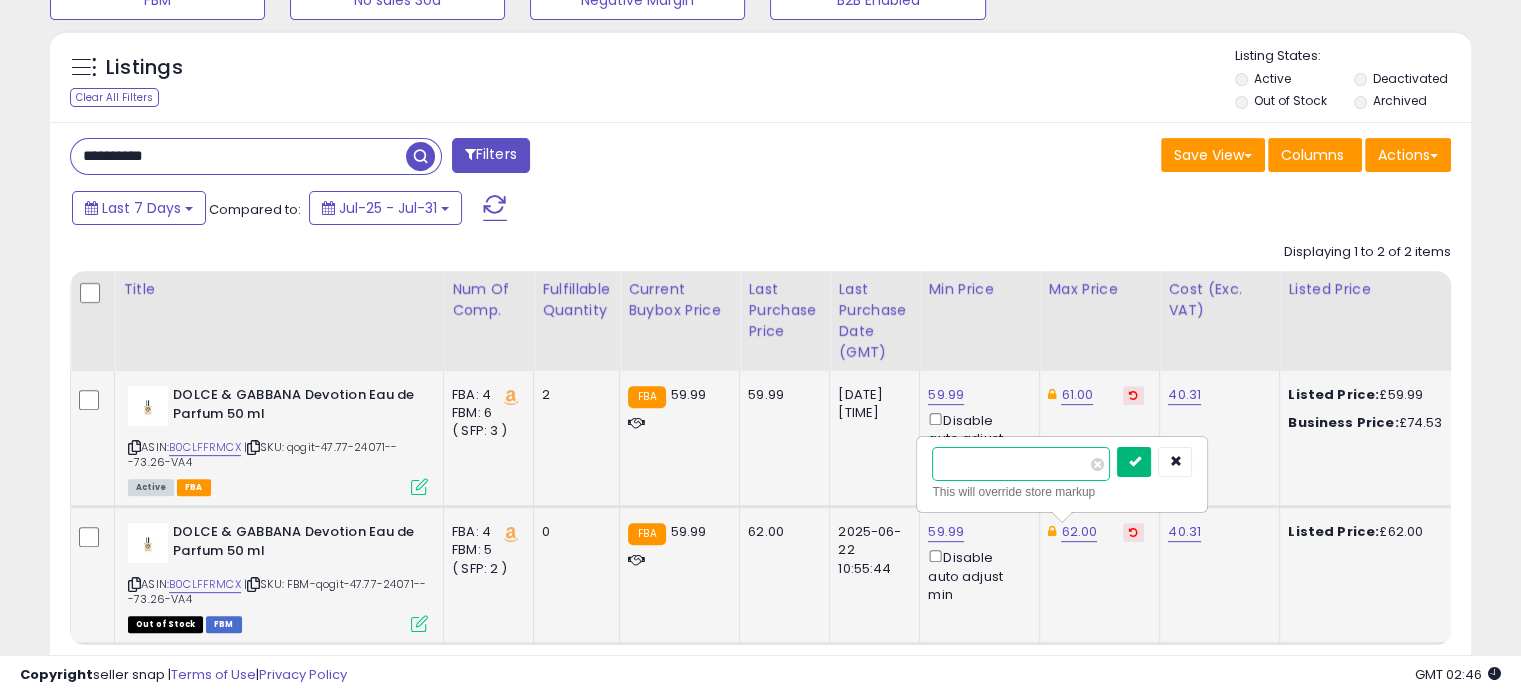 type on "**" 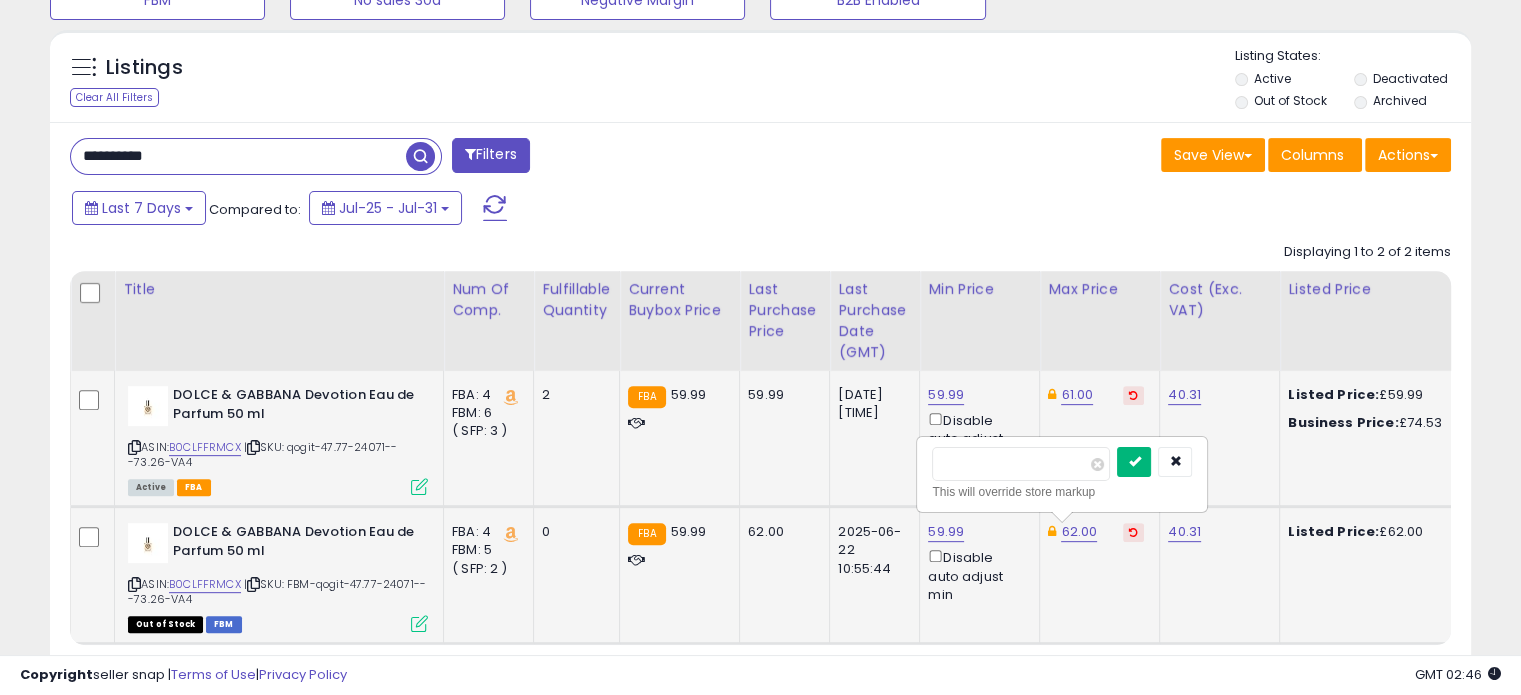 click at bounding box center (1134, 462) 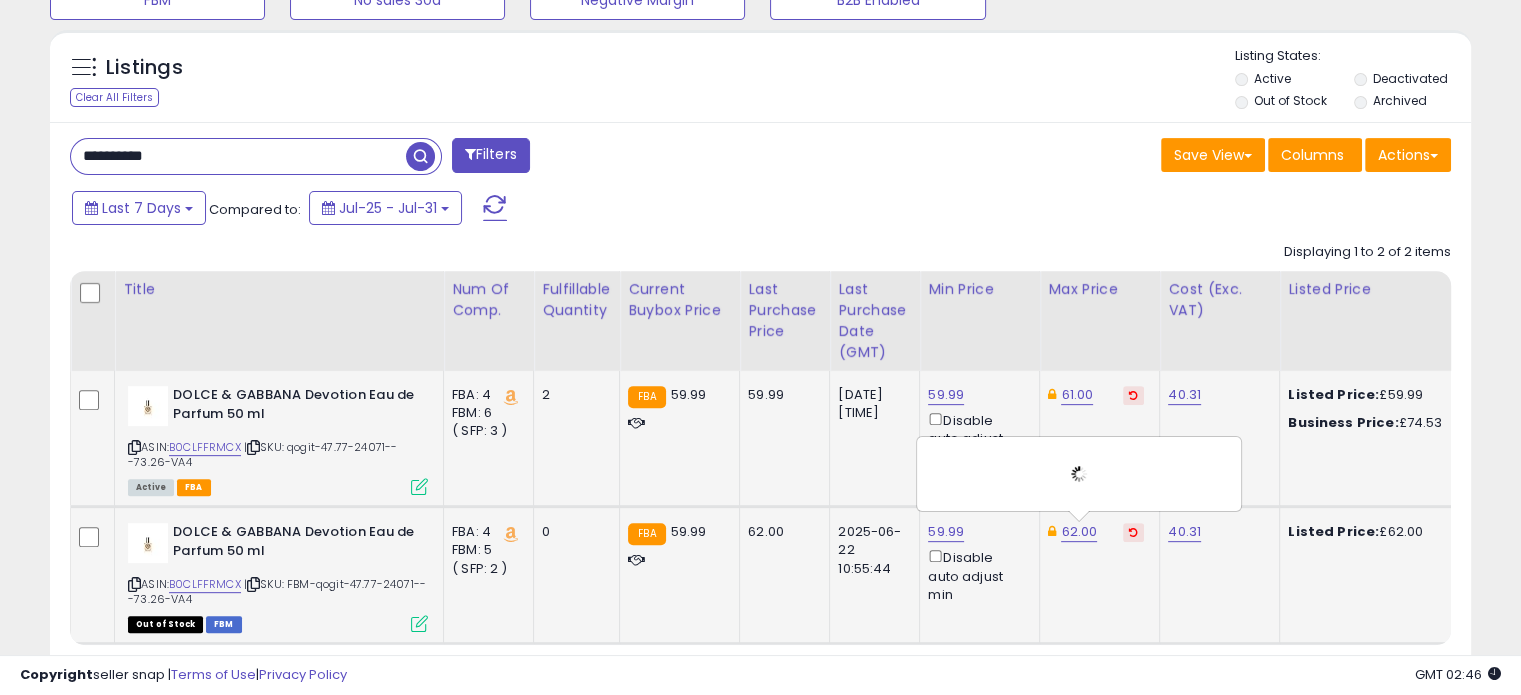 click on "62.00   ** This will override store markup" 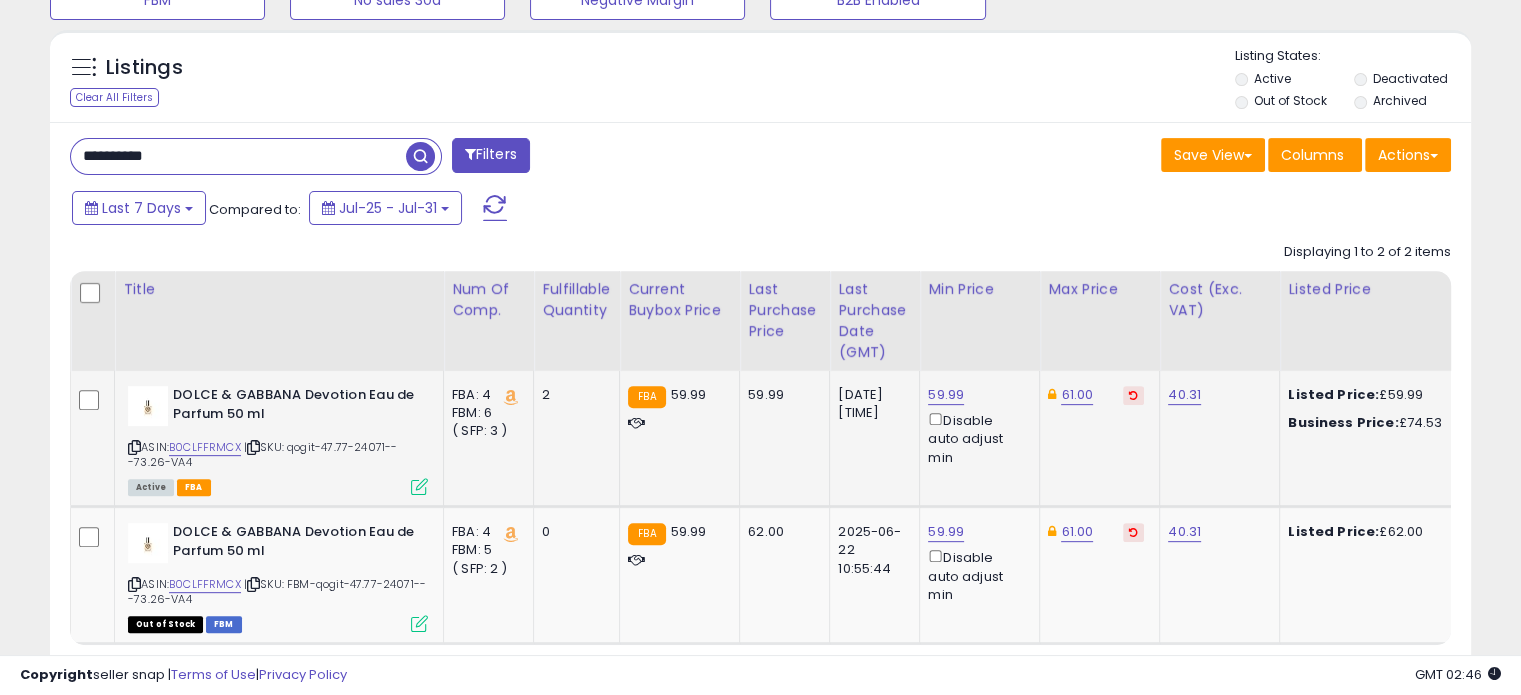 click on "**********" at bounding box center (238, 156) 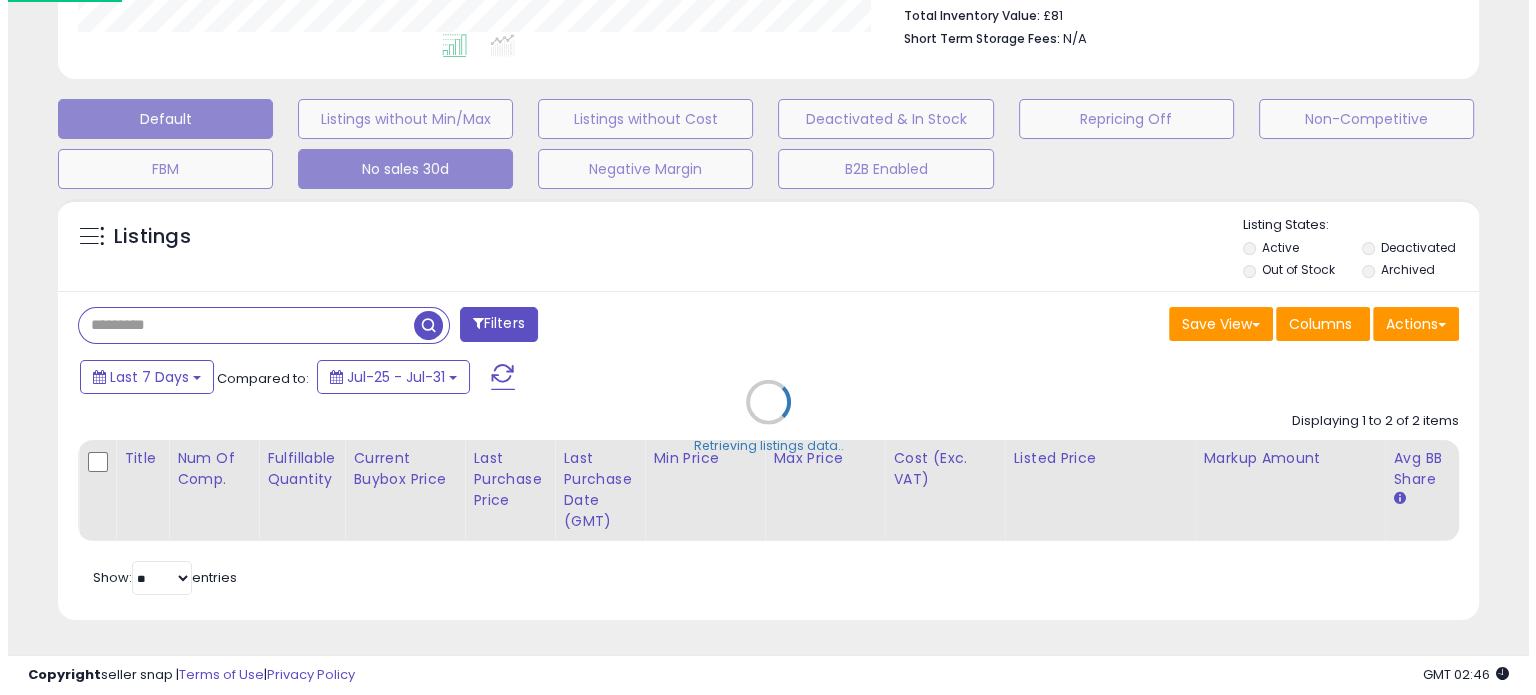 scroll, scrollTop: 544, scrollLeft: 0, axis: vertical 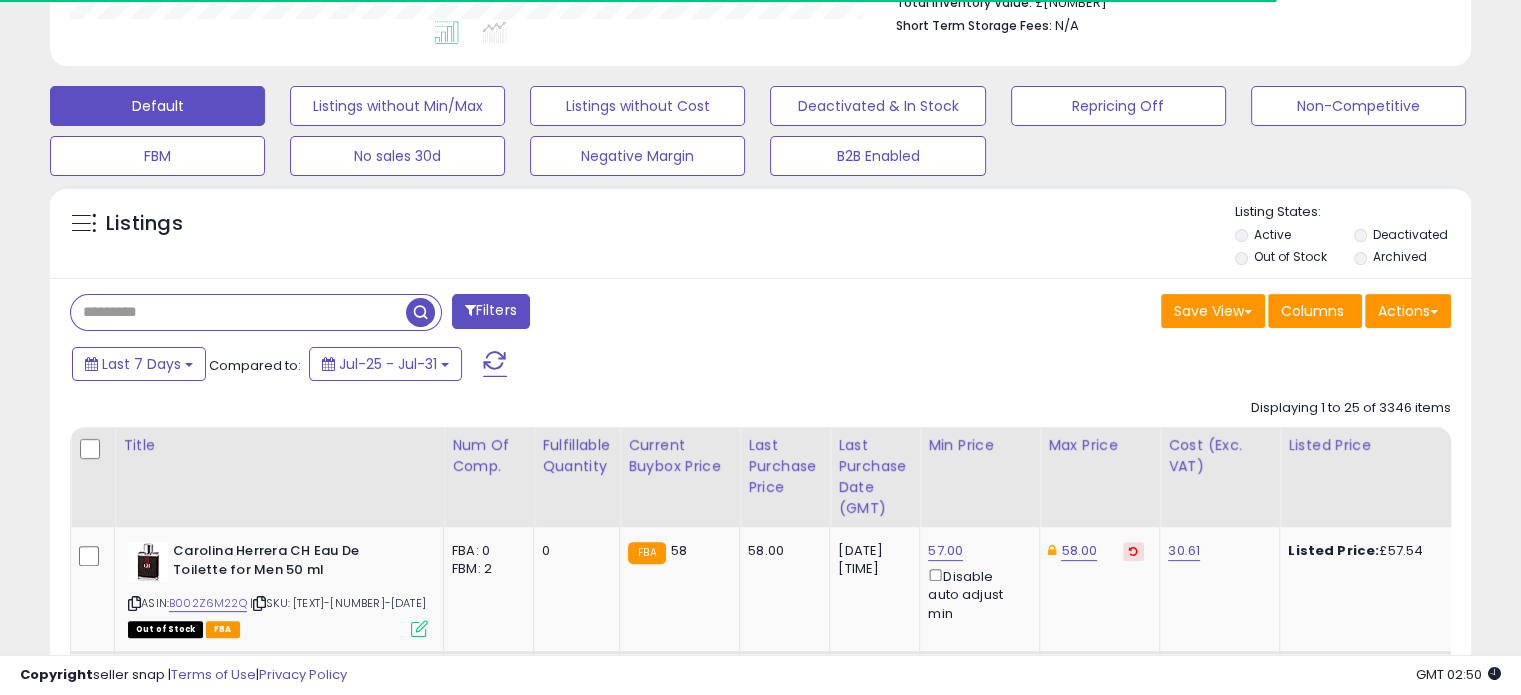 click at bounding box center (238, 312) 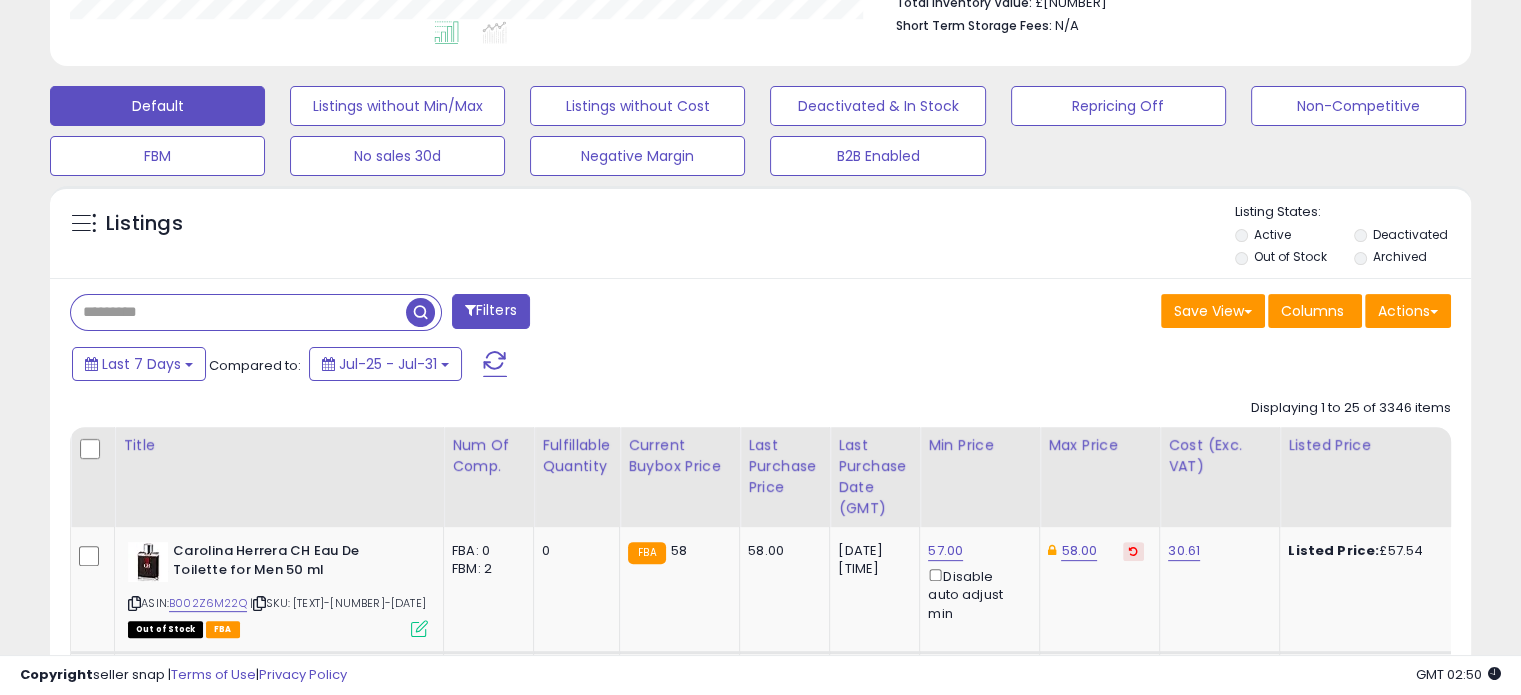 click on "Save View
Save As New View
Update Current View
Columns
Actions
Import  Export Visible Columns" at bounding box center [1114, 313] 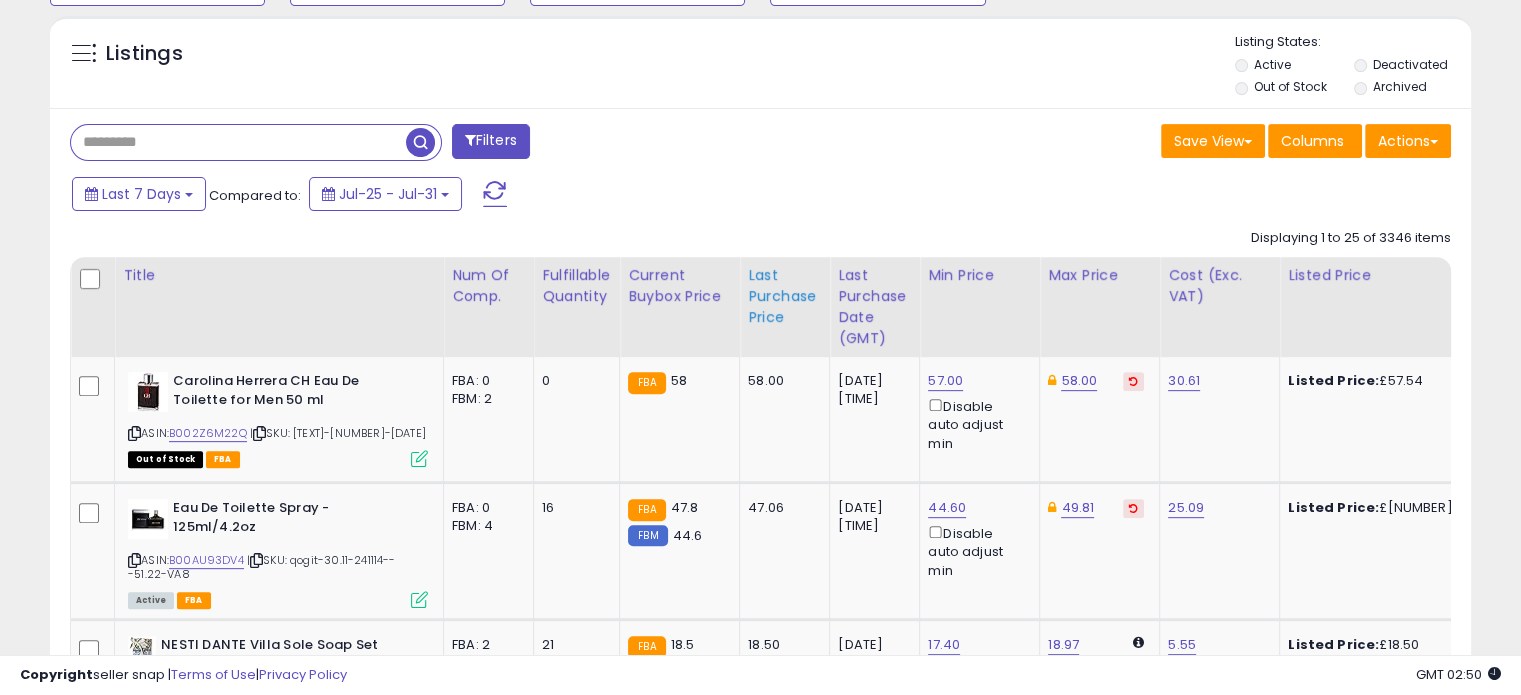 scroll, scrollTop: 744, scrollLeft: 0, axis: vertical 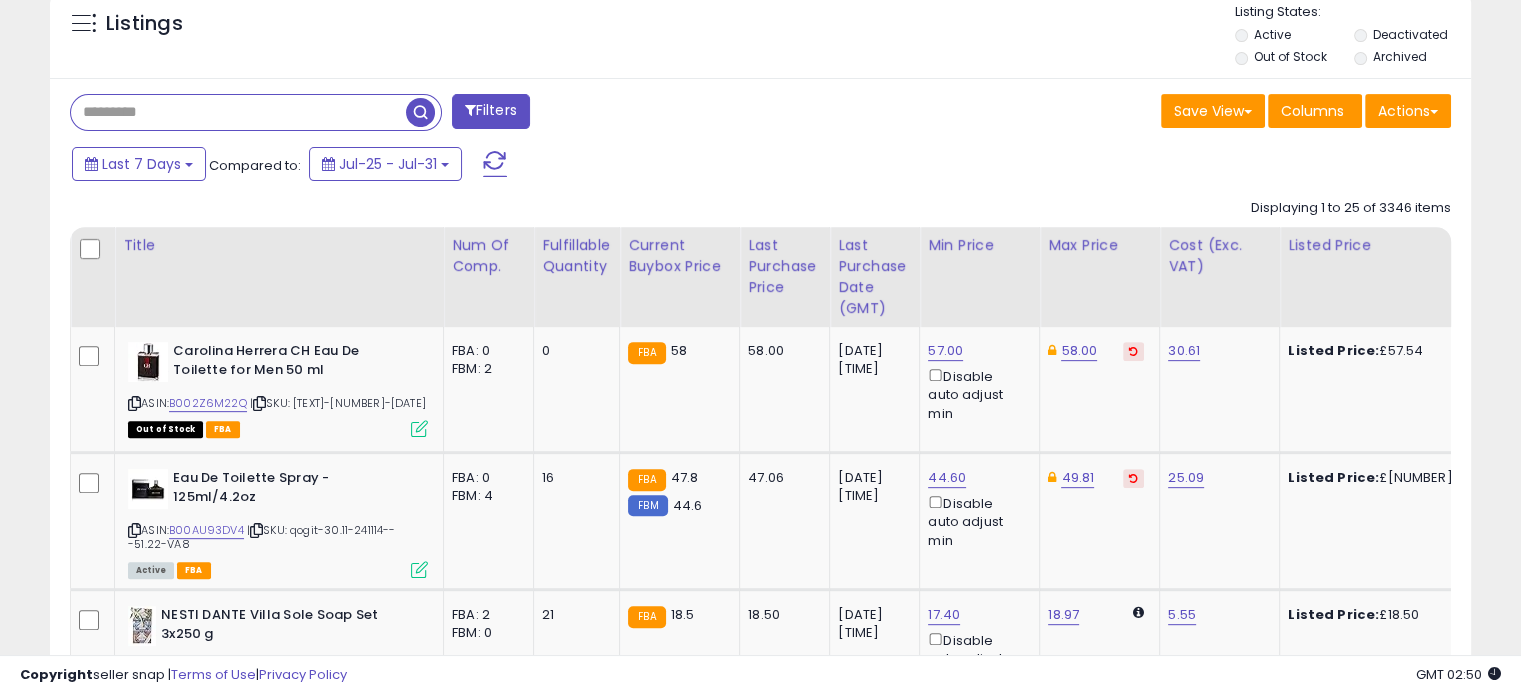 click at bounding box center (238, 112) 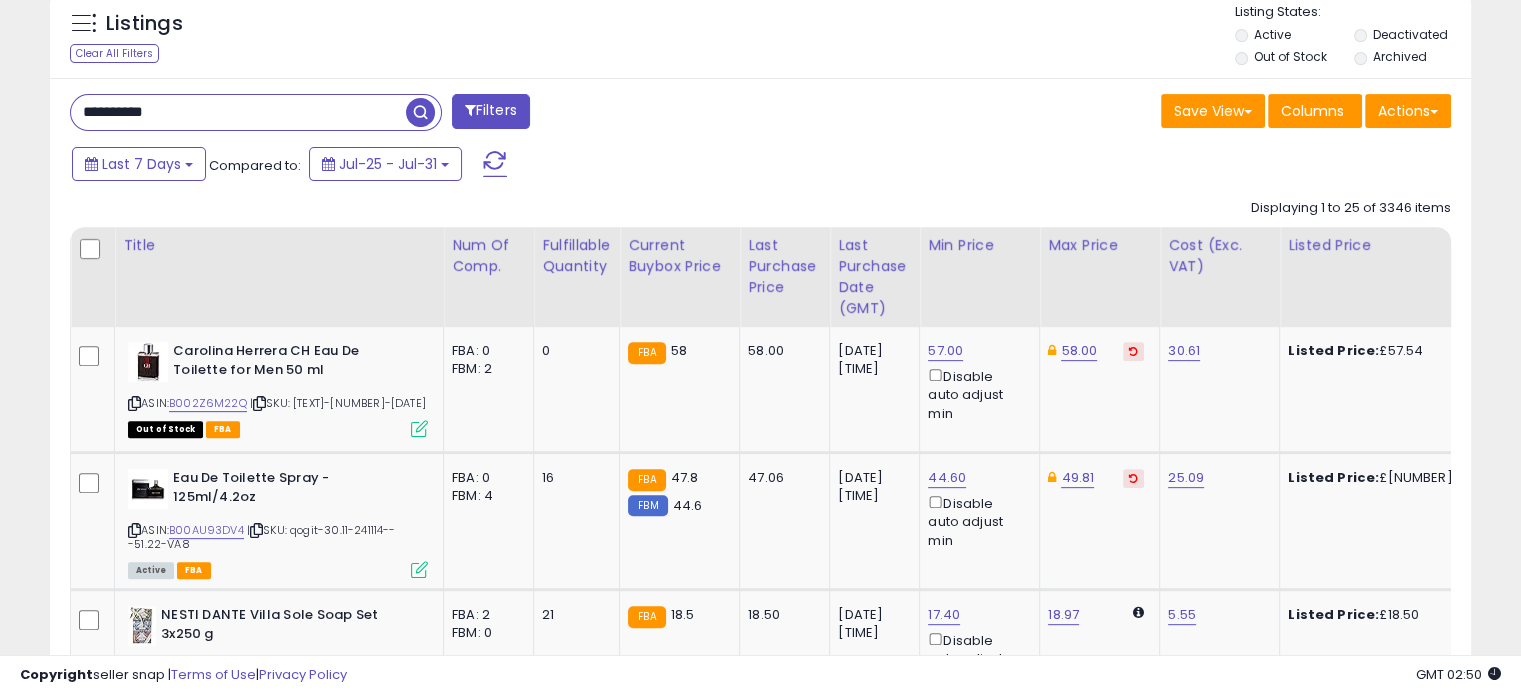 type on "**********" 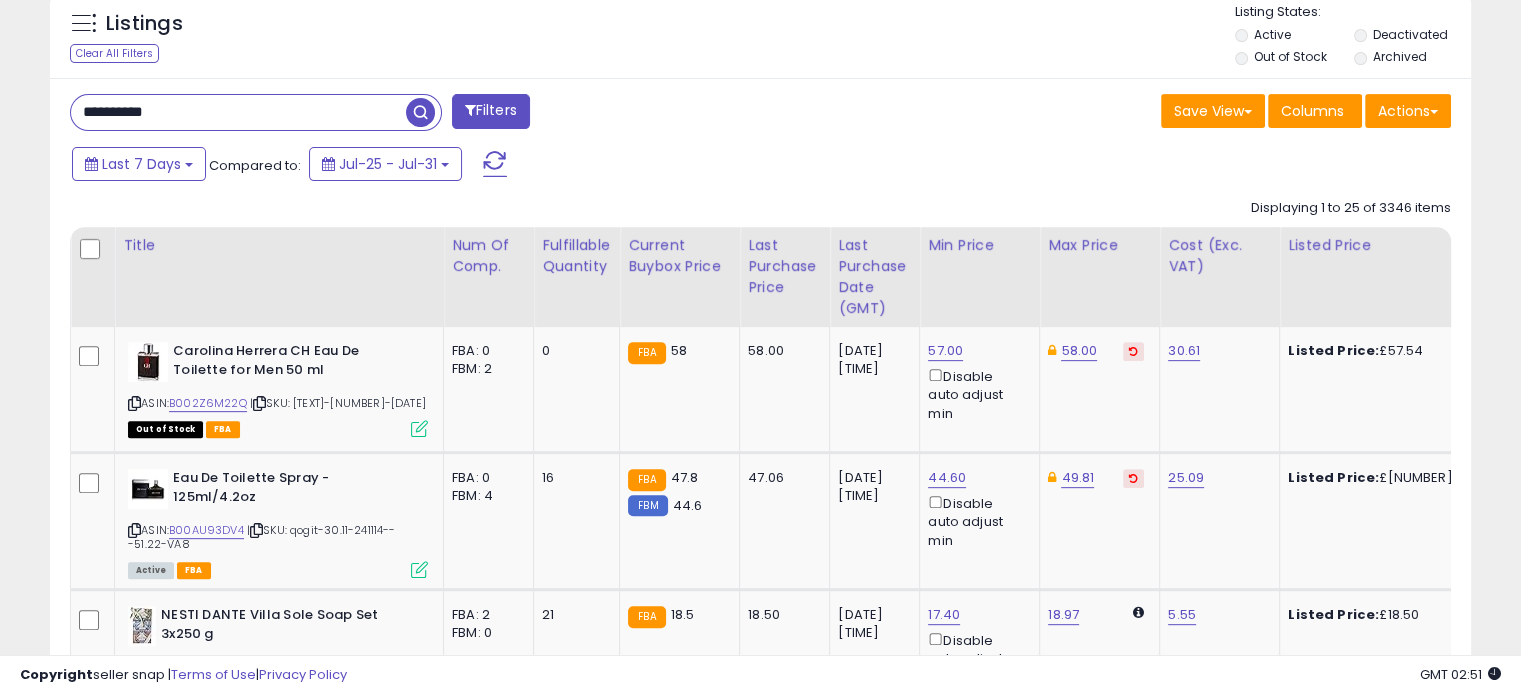 click at bounding box center [420, 112] 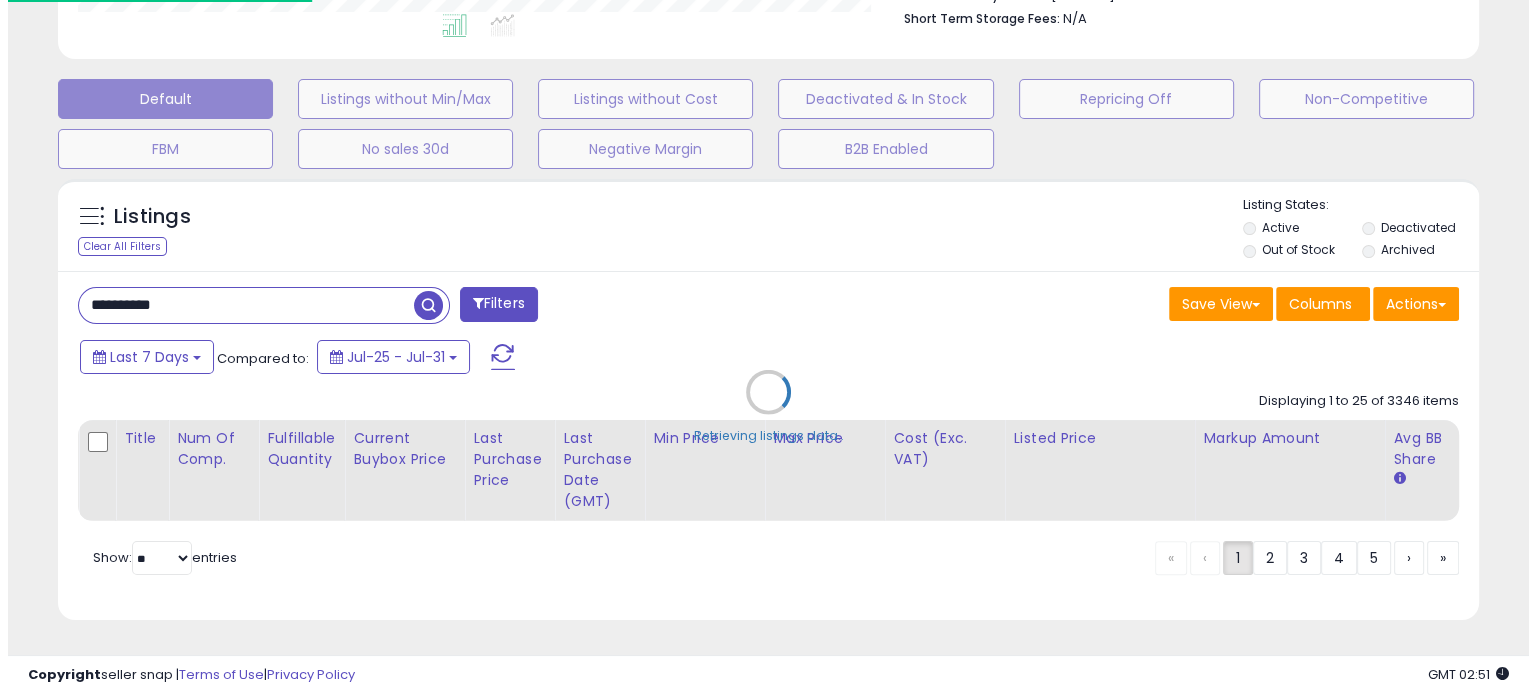 scroll, scrollTop: 564, scrollLeft: 0, axis: vertical 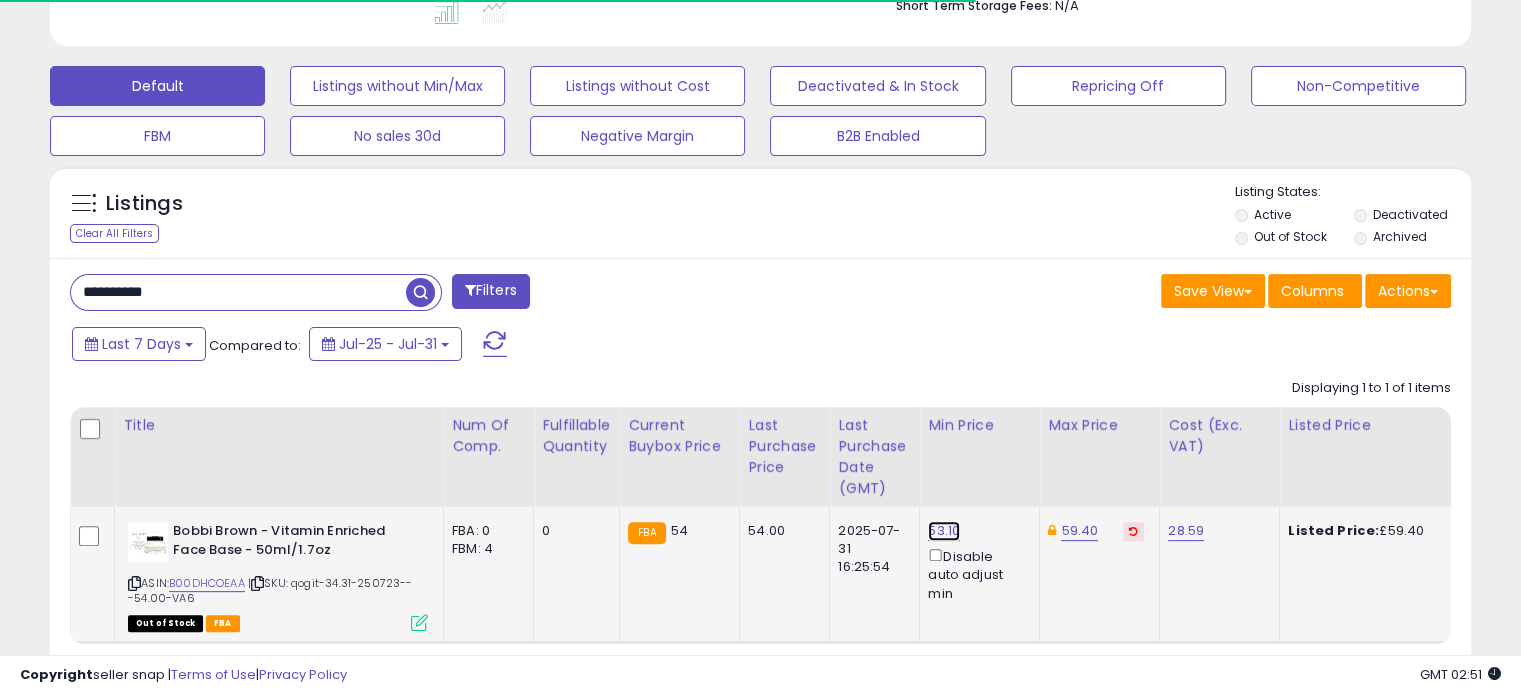 click on "53.10" at bounding box center [944, 531] 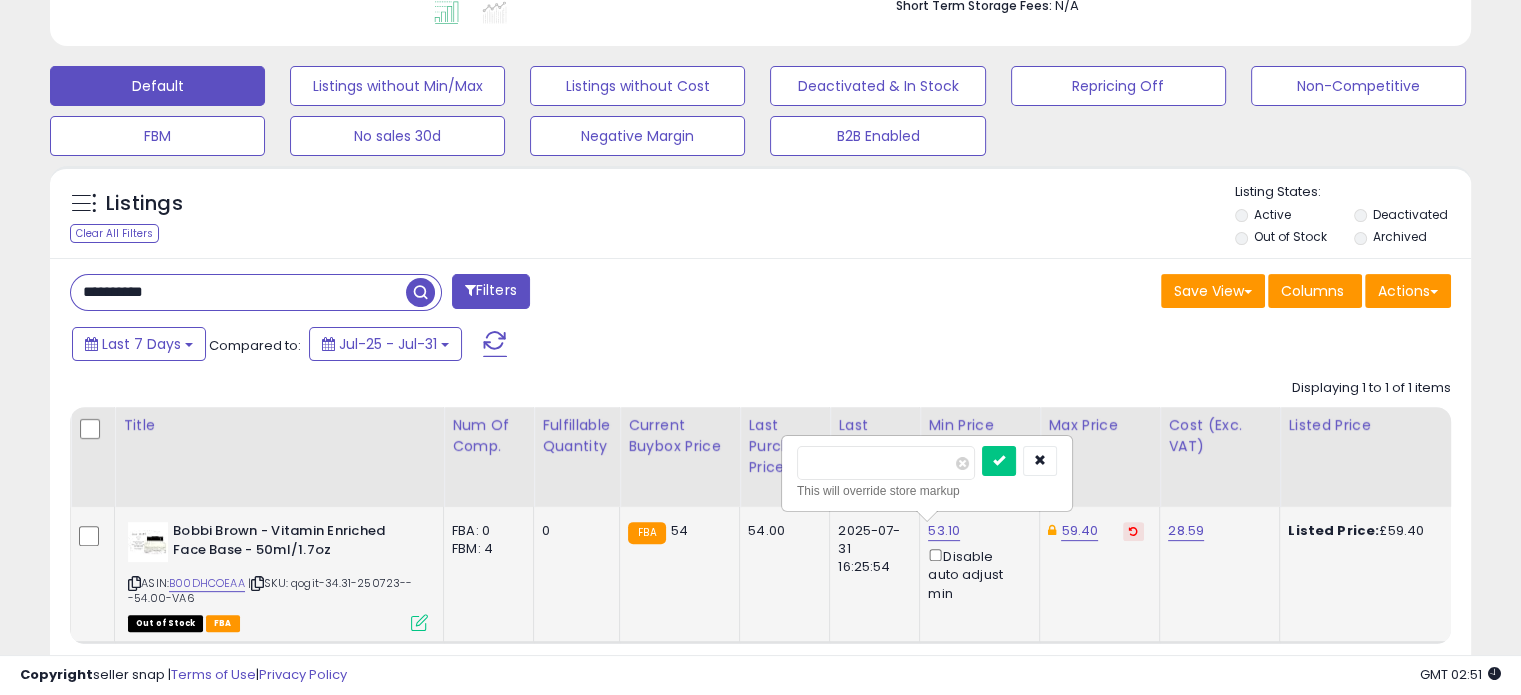 scroll, scrollTop: 999589, scrollLeft: 999176, axis: both 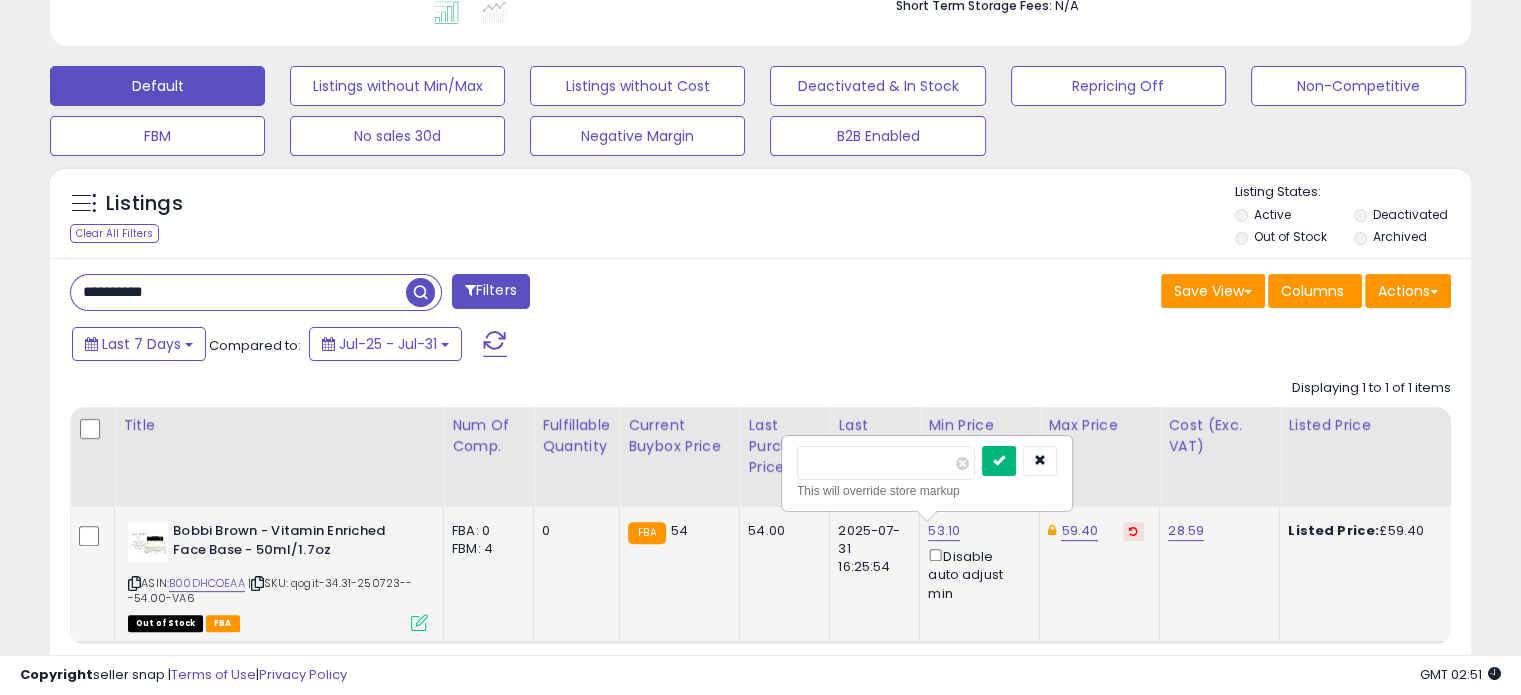 type on "**" 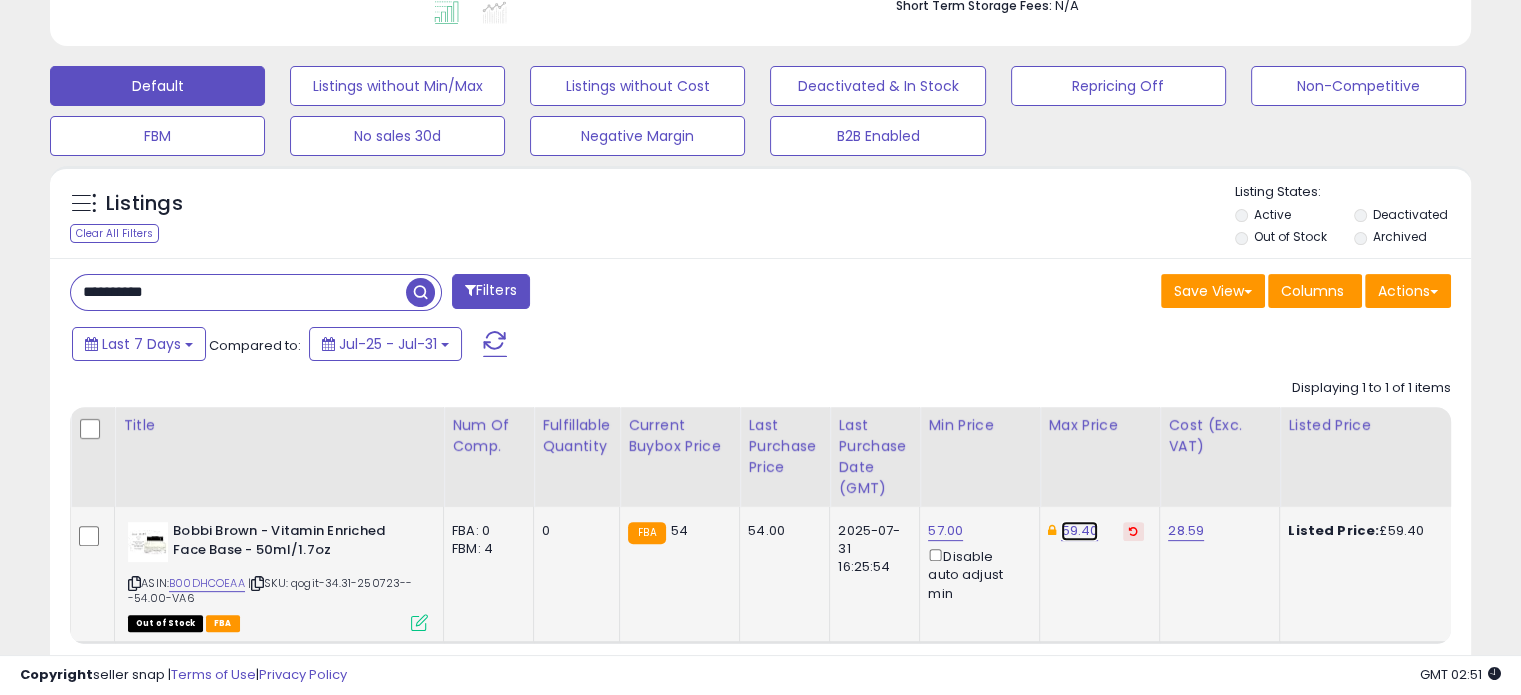 click on "59.40" at bounding box center (1079, 531) 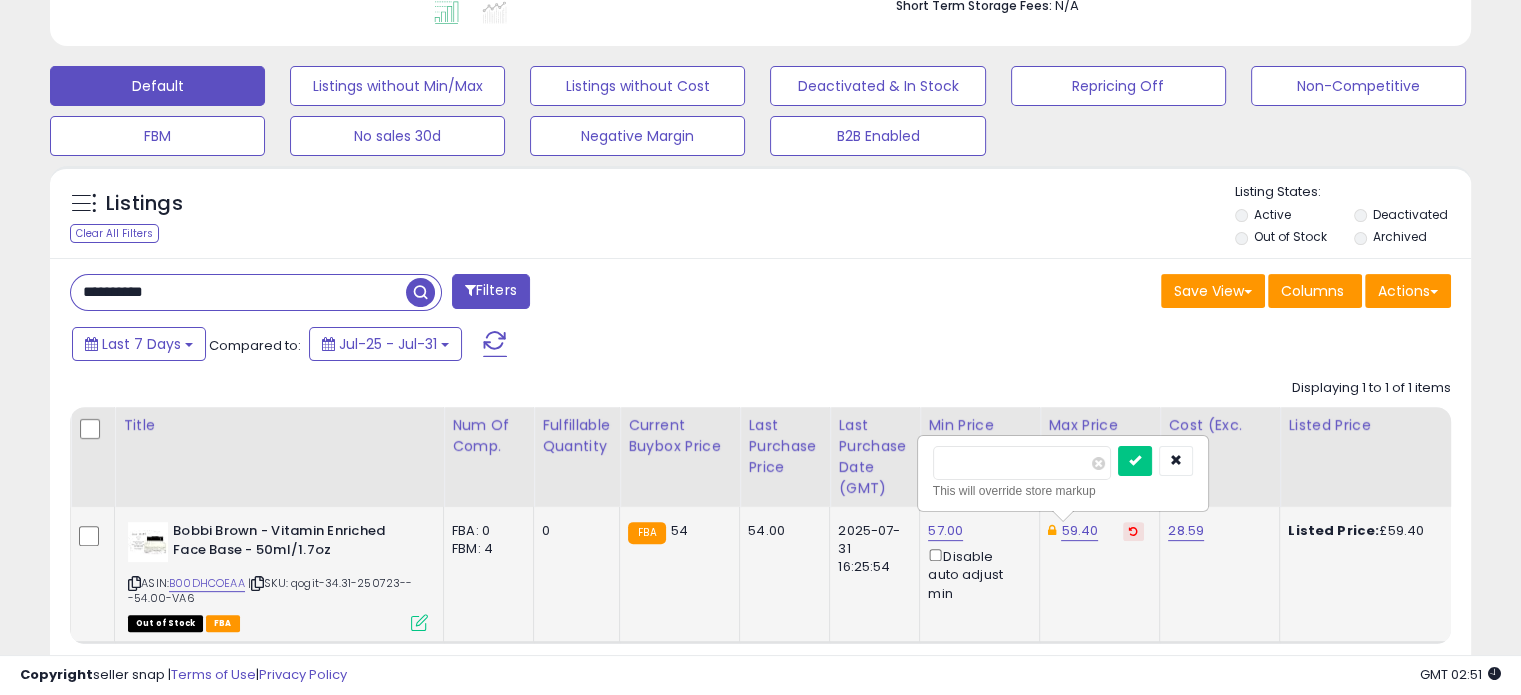 drag, startPoint x: 984, startPoint y: 469, endPoint x: 955, endPoint y: 469, distance: 29 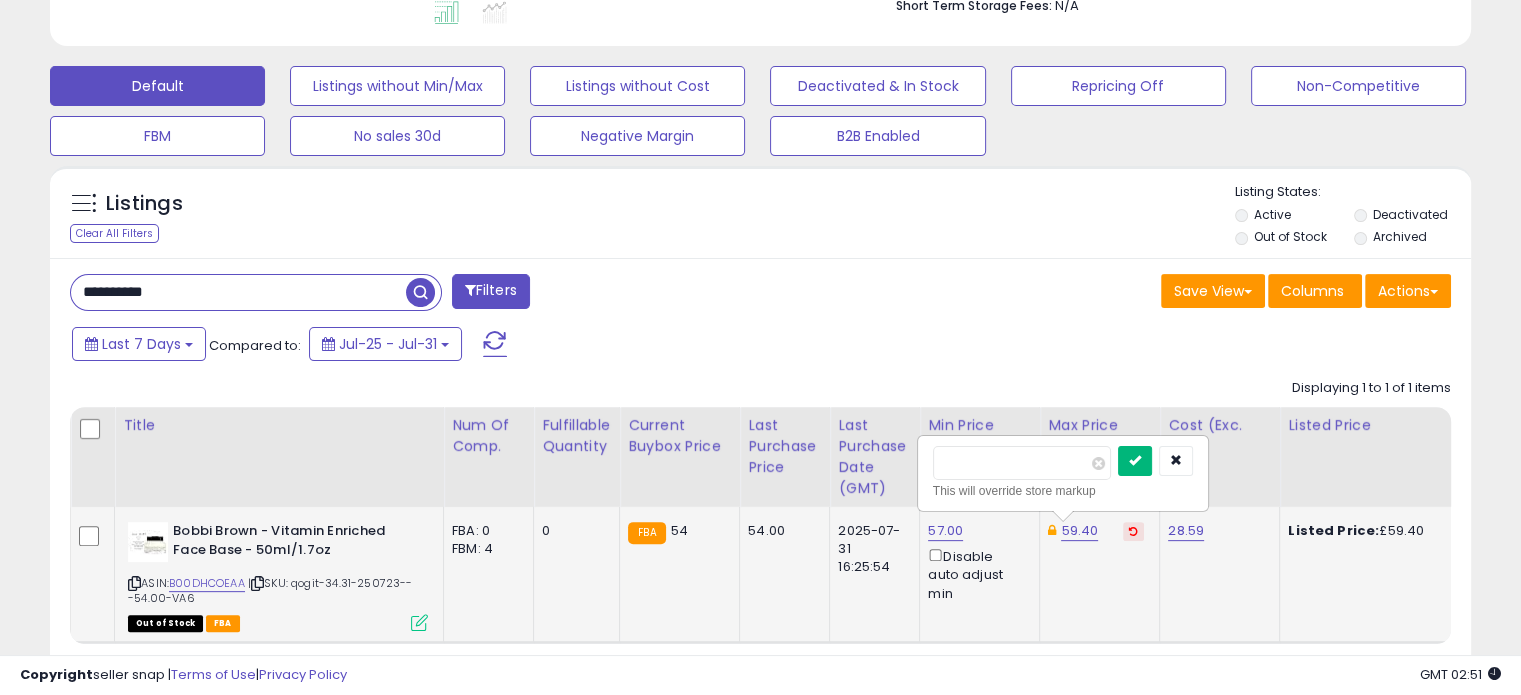 type on "**" 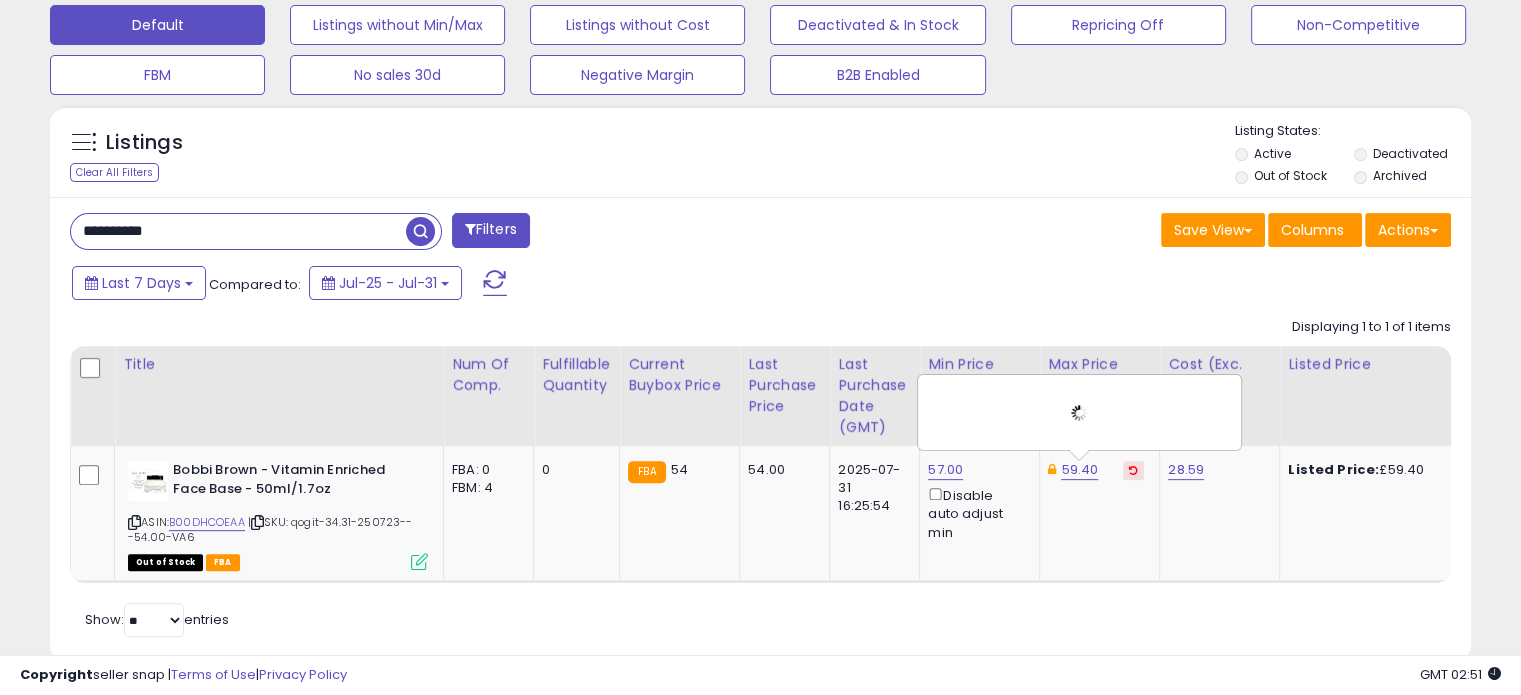 scroll, scrollTop: 680, scrollLeft: 0, axis: vertical 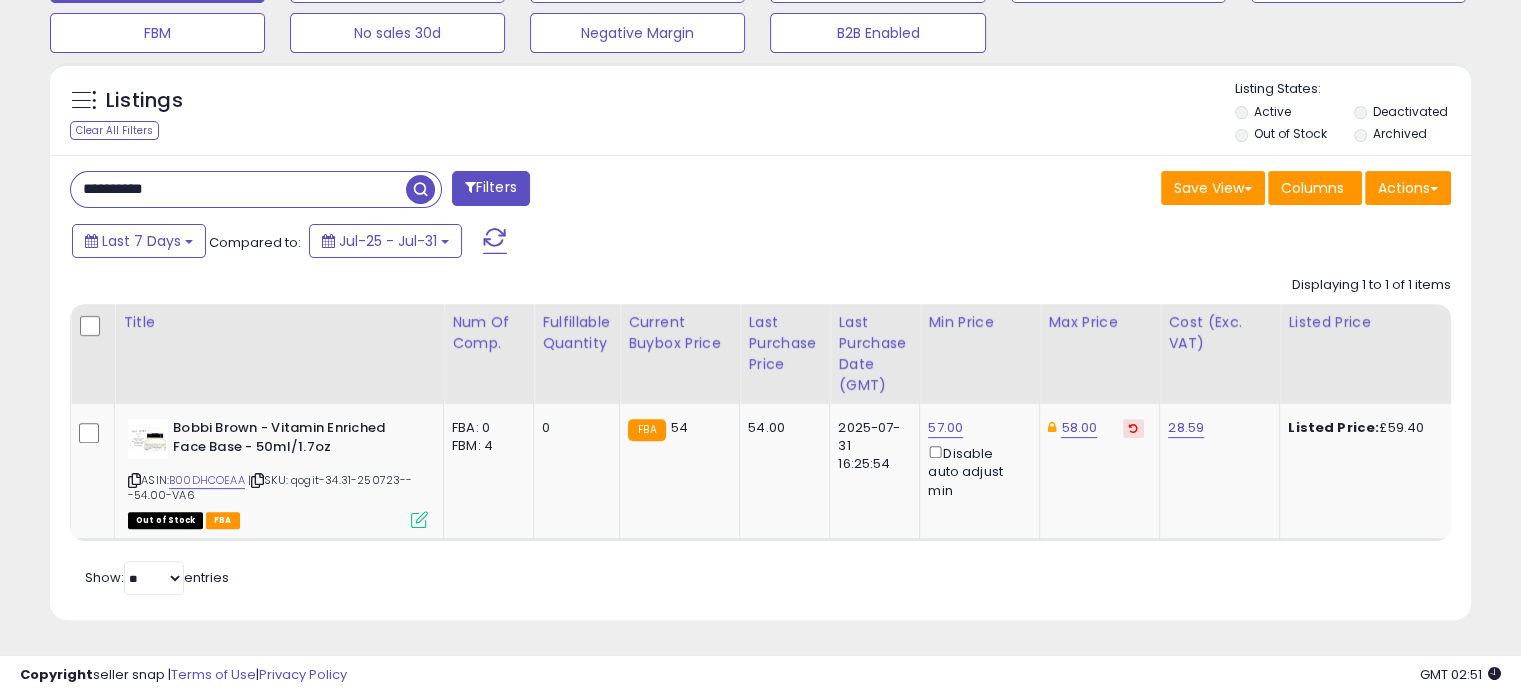 click on "Retrieving listings data..
Displaying 1 to 1 of 1 items
Title
Num of Comp." at bounding box center (760, 433) 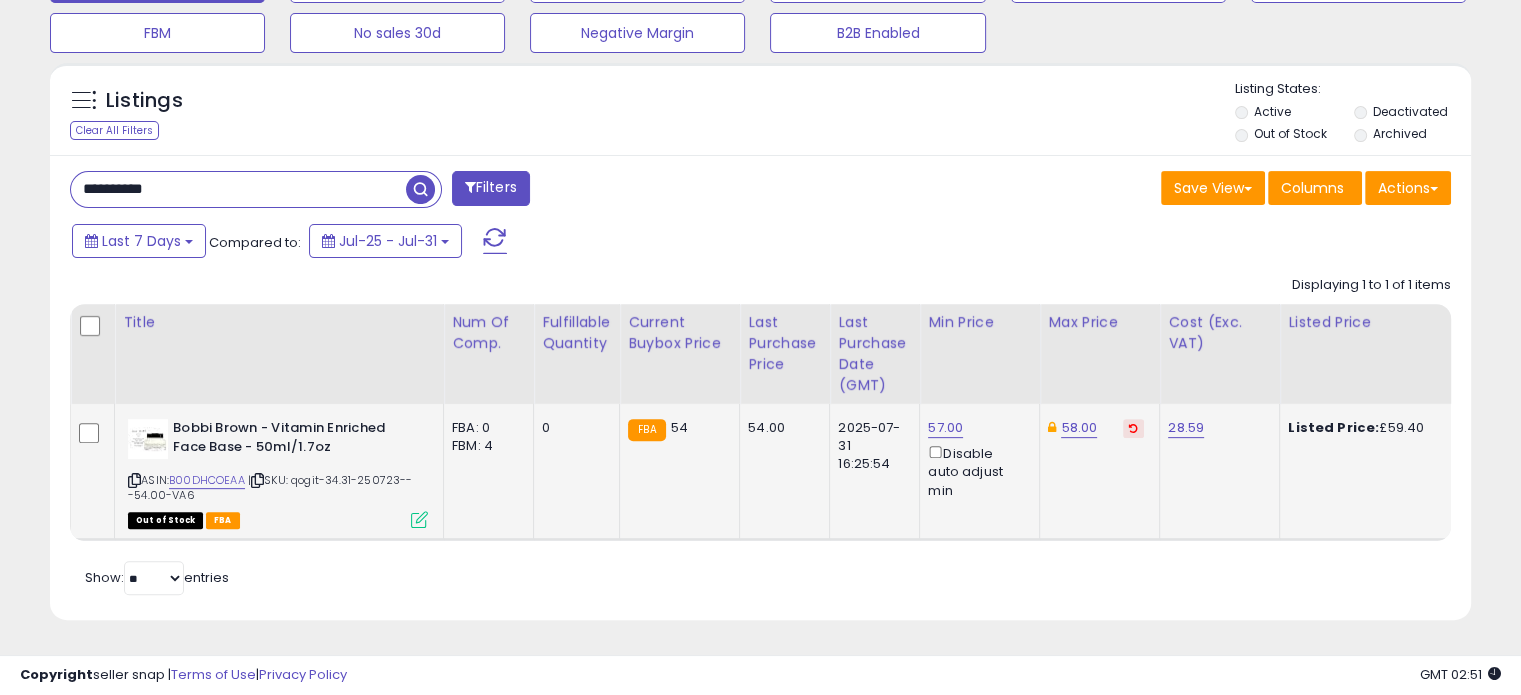 click at bounding box center (1133, 428) 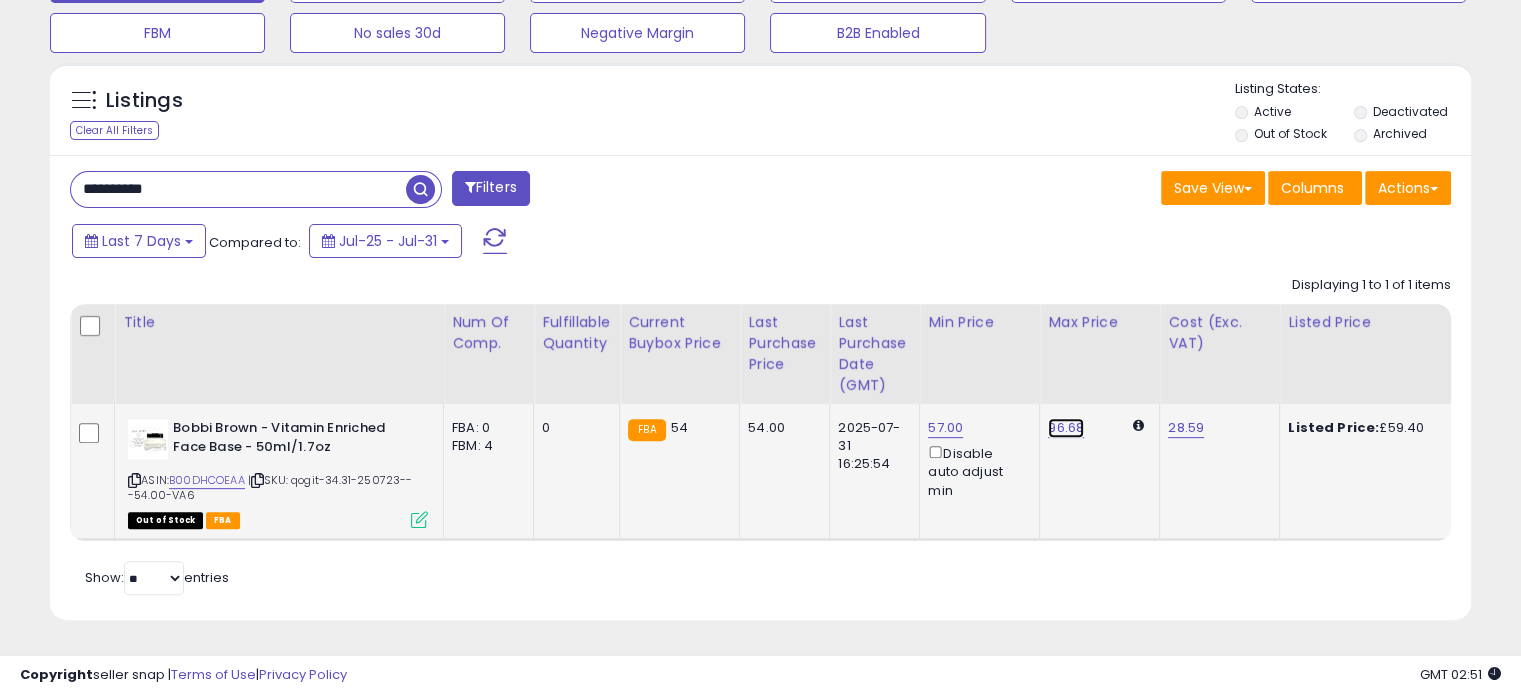 click on "96.68" at bounding box center (1066, 428) 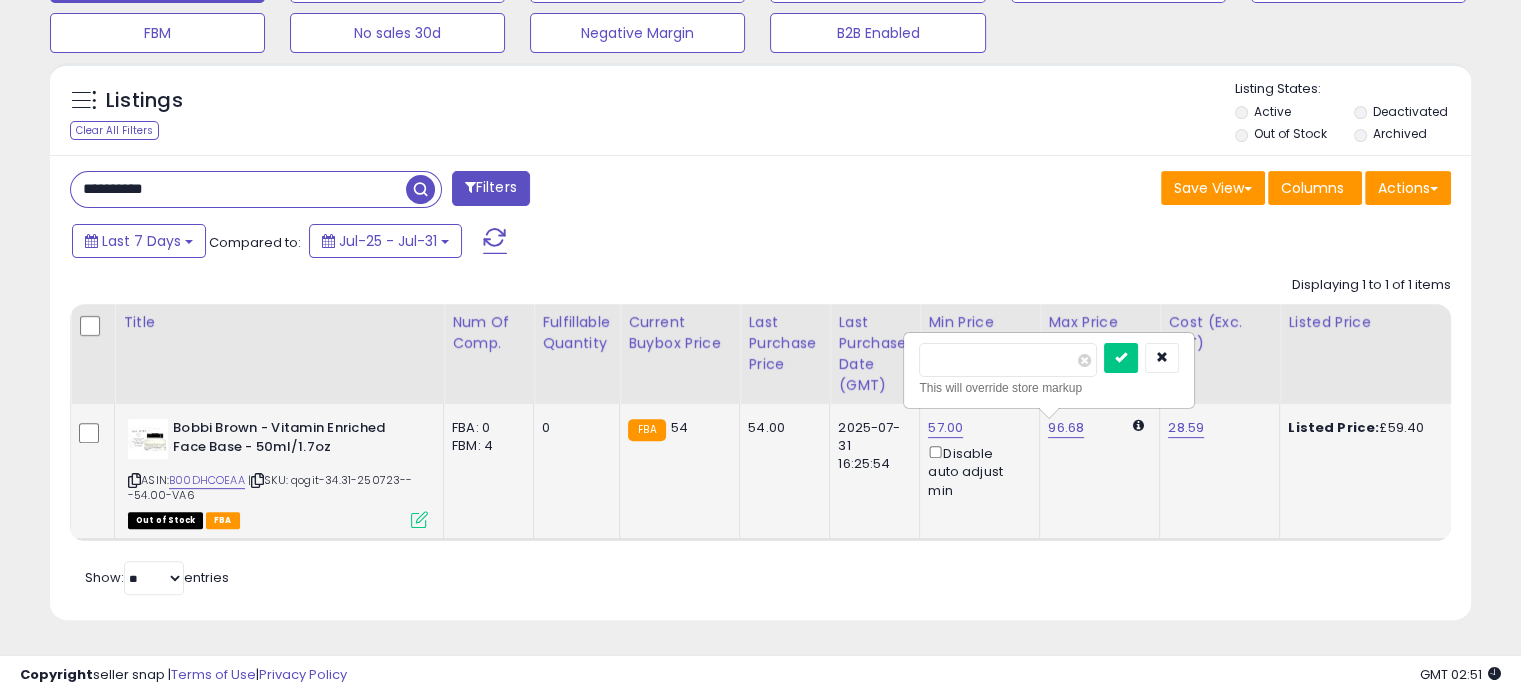 drag, startPoint x: 972, startPoint y: 341, endPoint x: 904, endPoint y: 344, distance: 68.06615 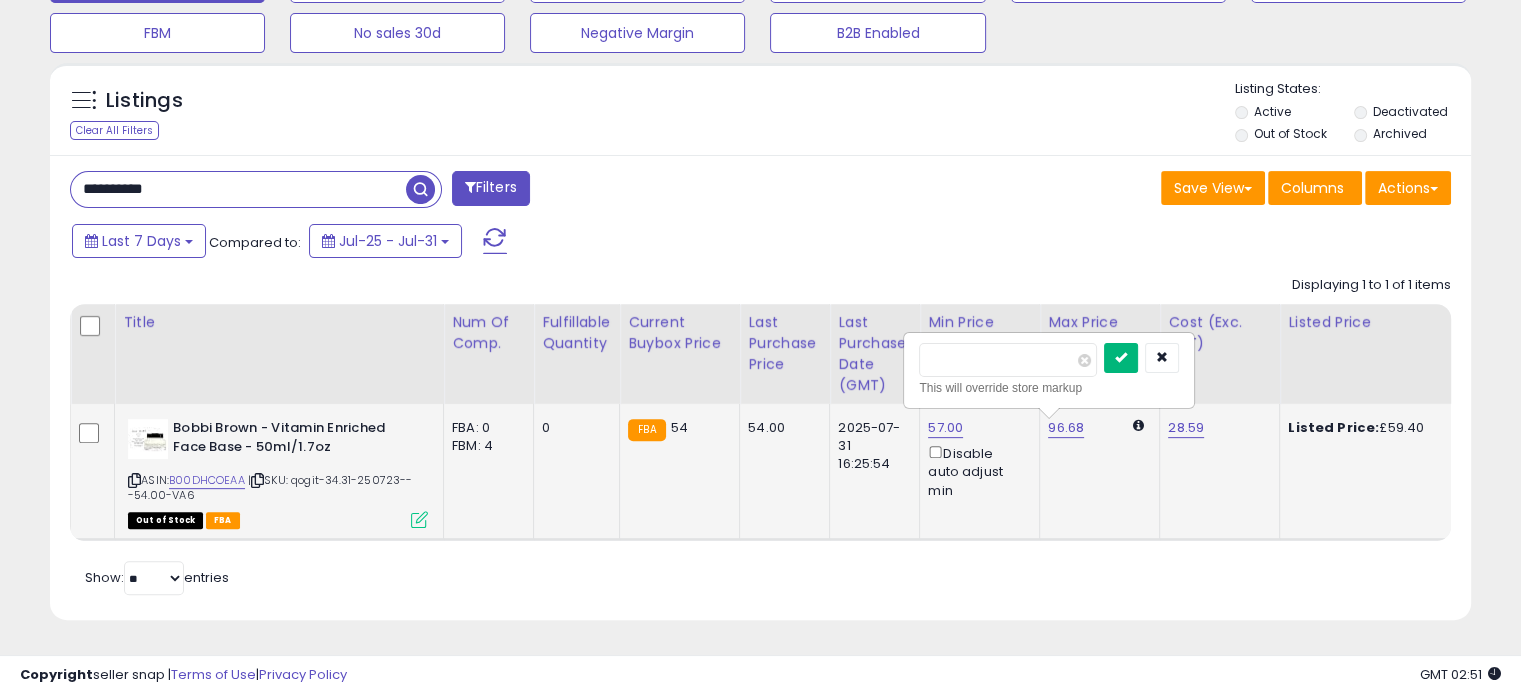 type on "**" 